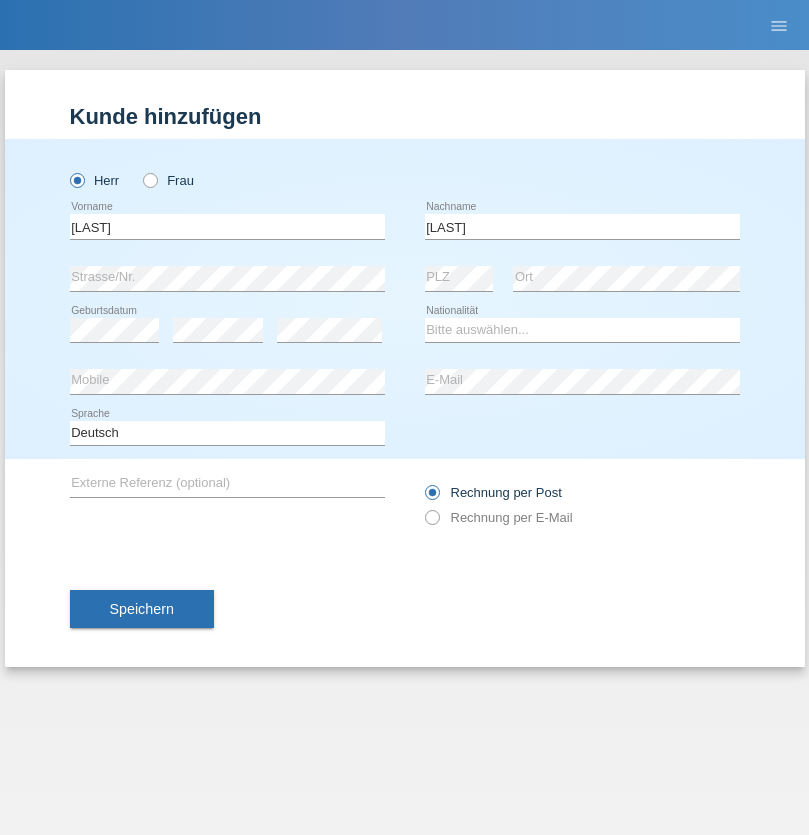 scroll, scrollTop: 0, scrollLeft: 0, axis: both 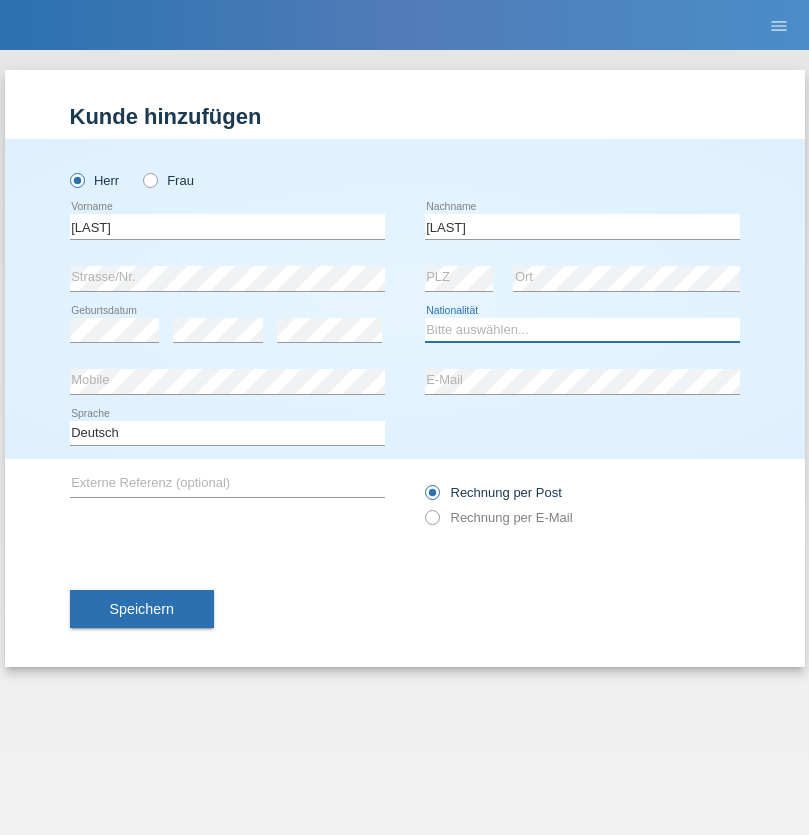 select on "XK" 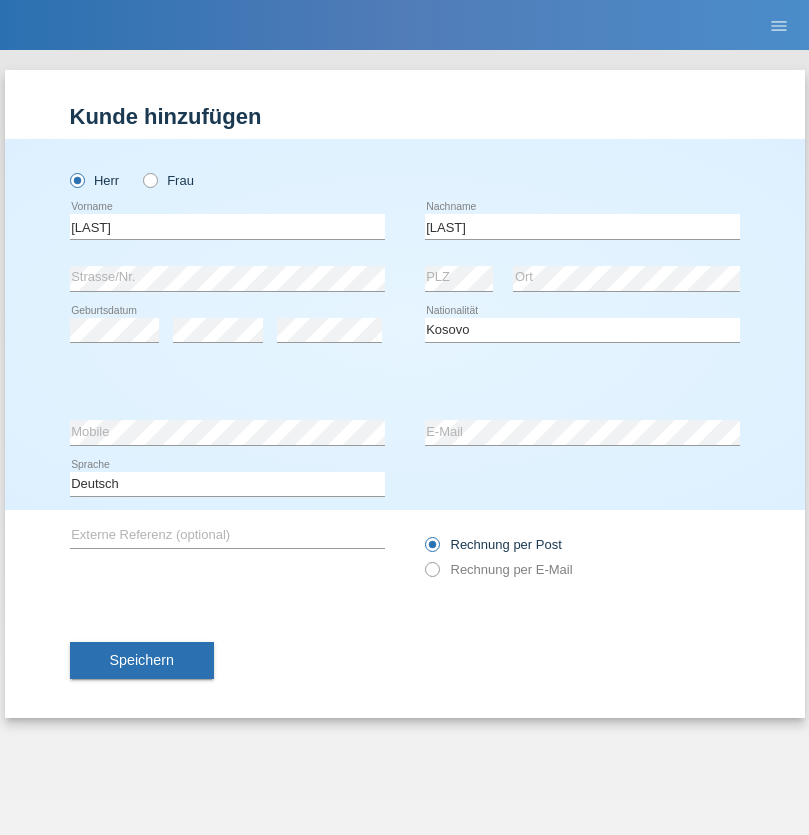 select on "C" 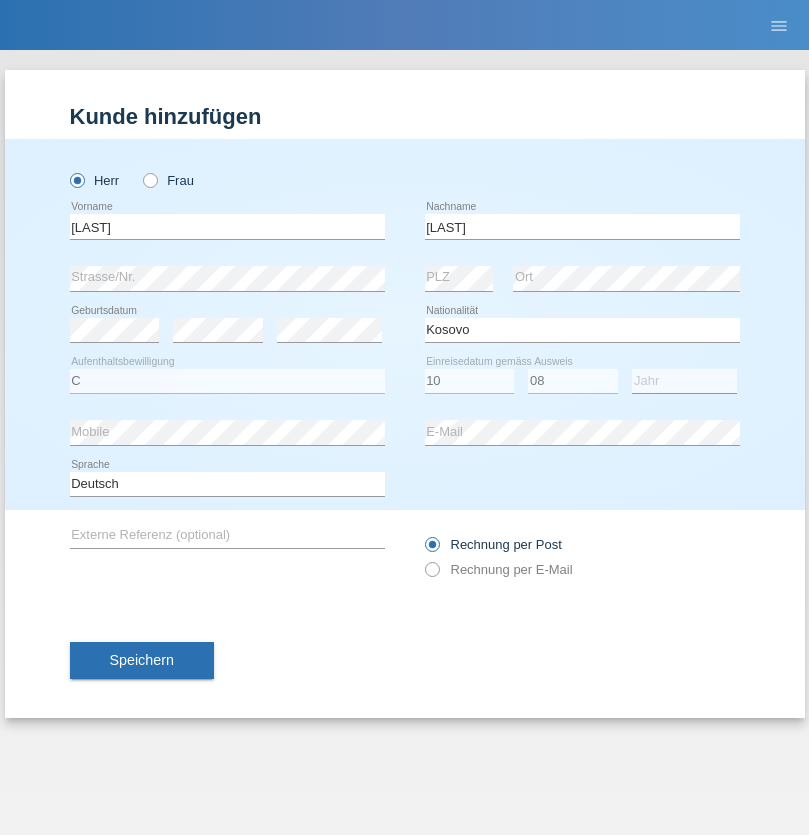 select on "2004" 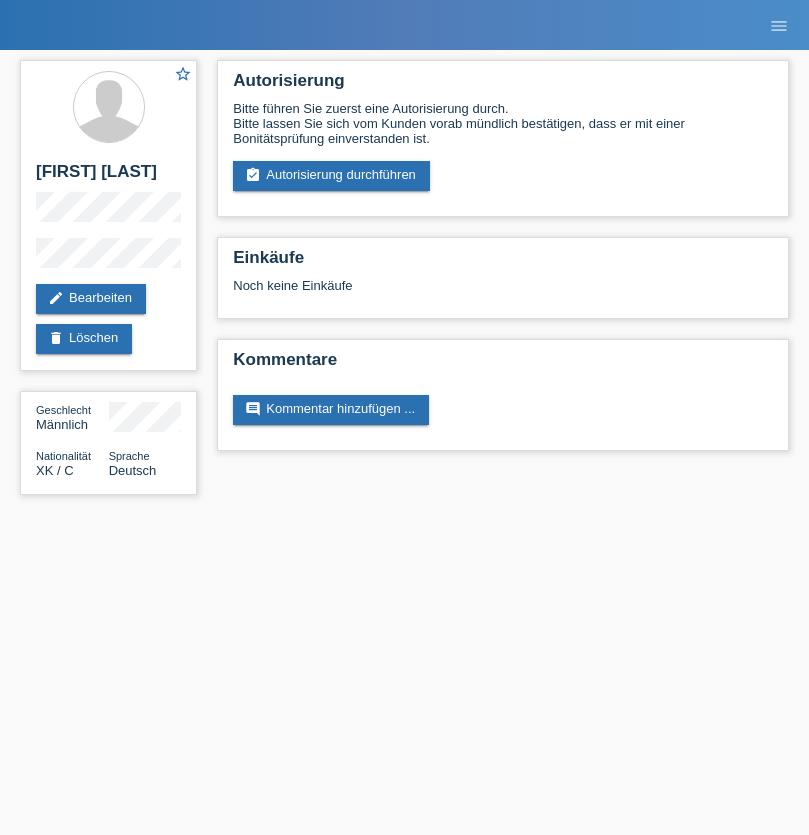 scroll, scrollTop: 0, scrollLeft: 0, axis: both 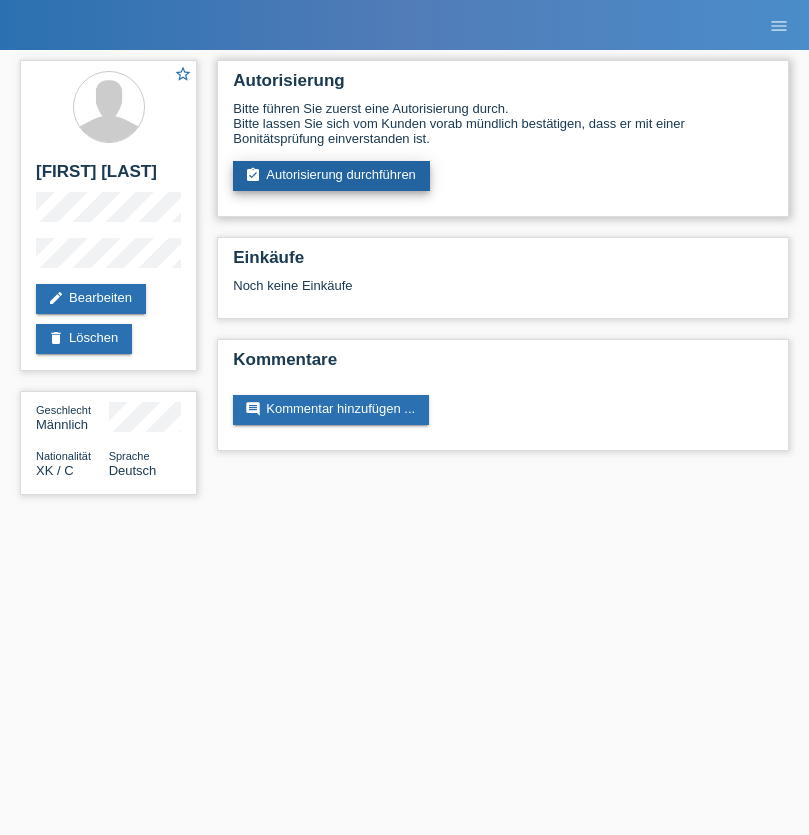 click on "assignment_turned_in  Autorisierung durchführen" at bounding box center [331, 176] 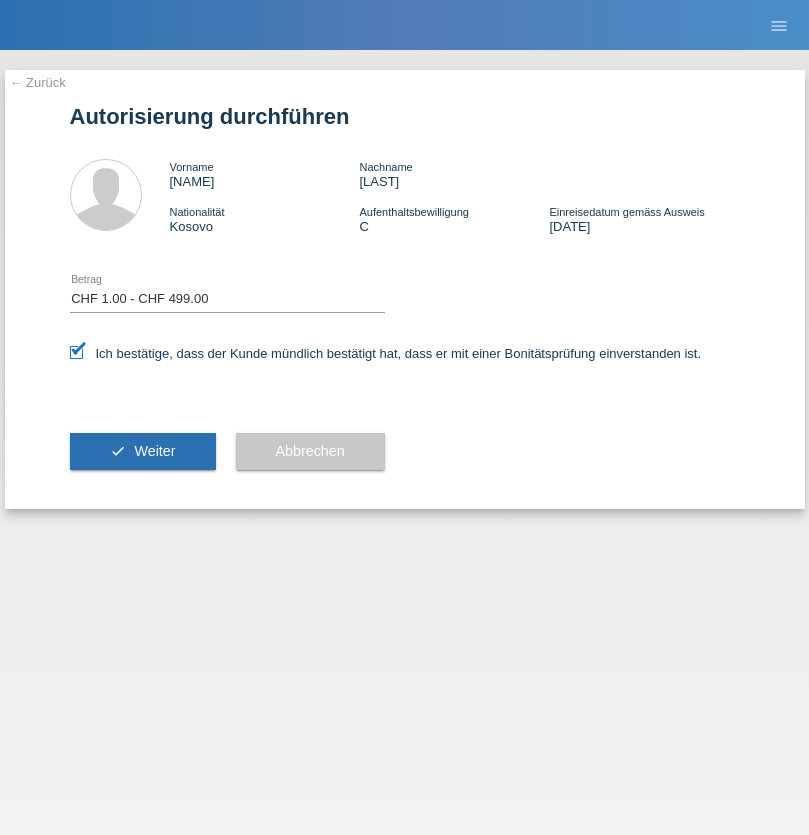 select on "1" 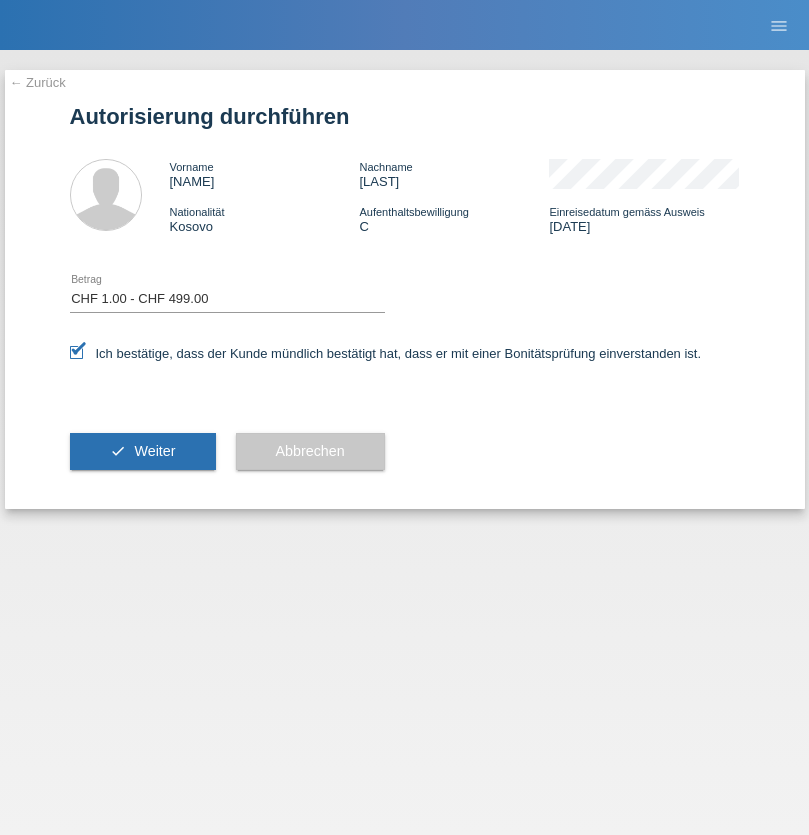 scroll, scrollTop: 0, scrollLeft: 0, axis: both 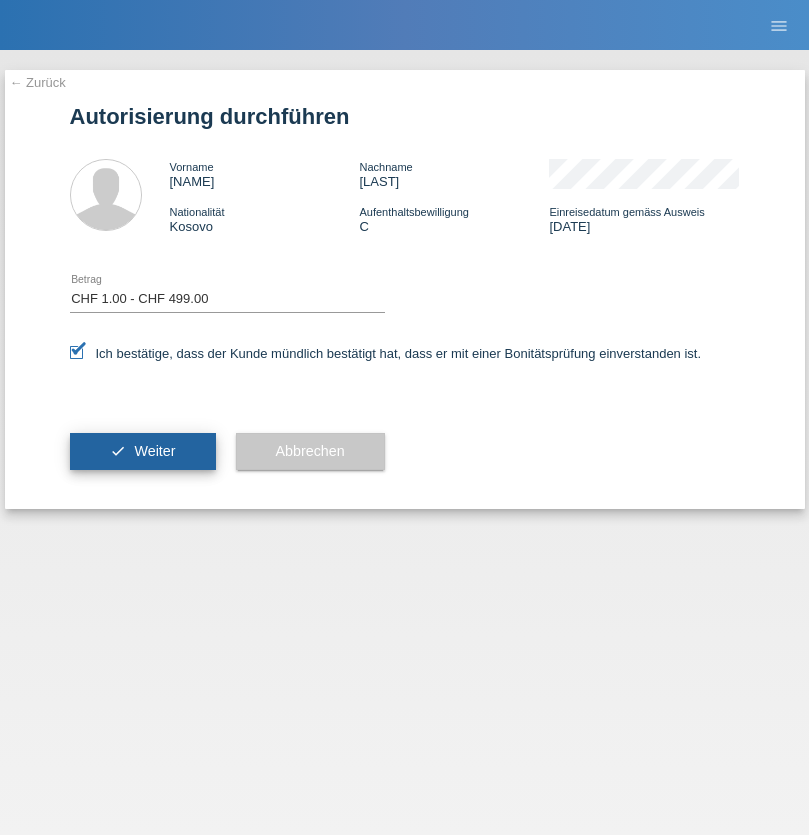 click on "Weiter" at bounding box center [154, 451] 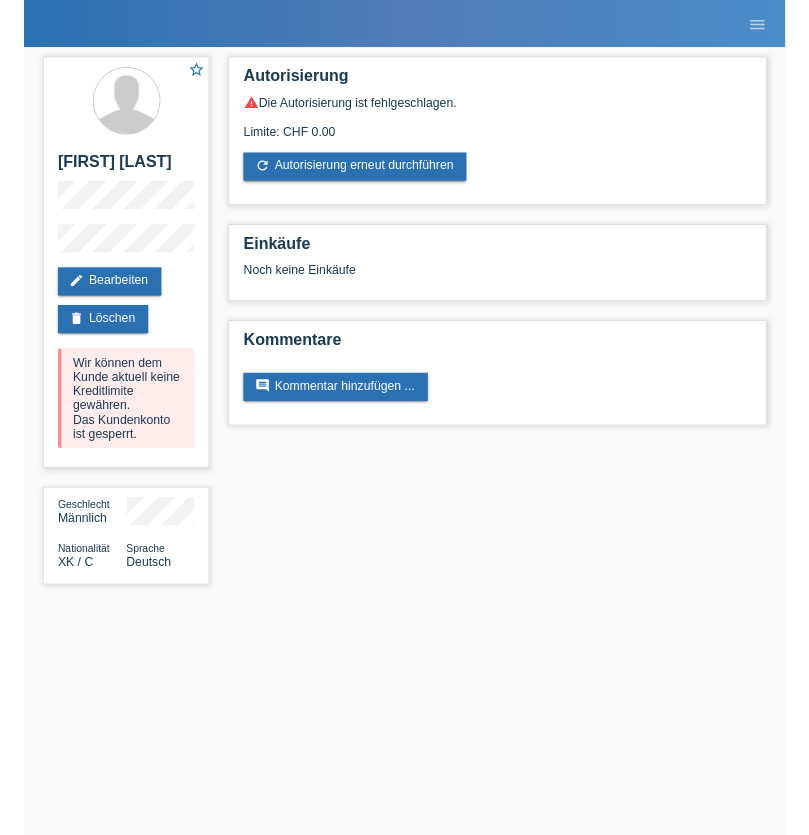 scroll, scrollTop: 0, scrollLeft: 0, axis: both 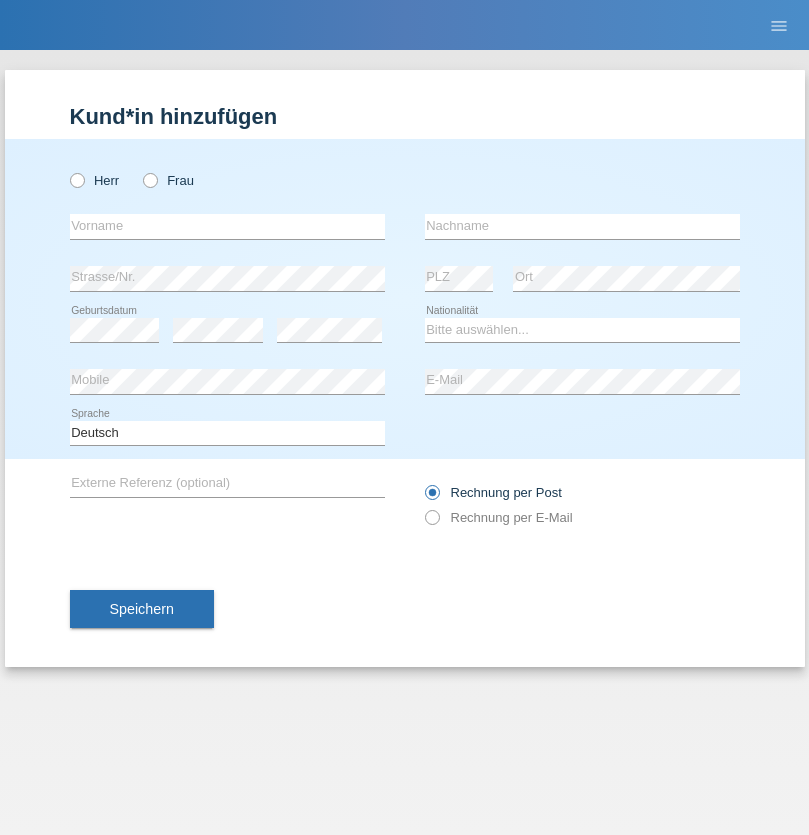 radio on "true" 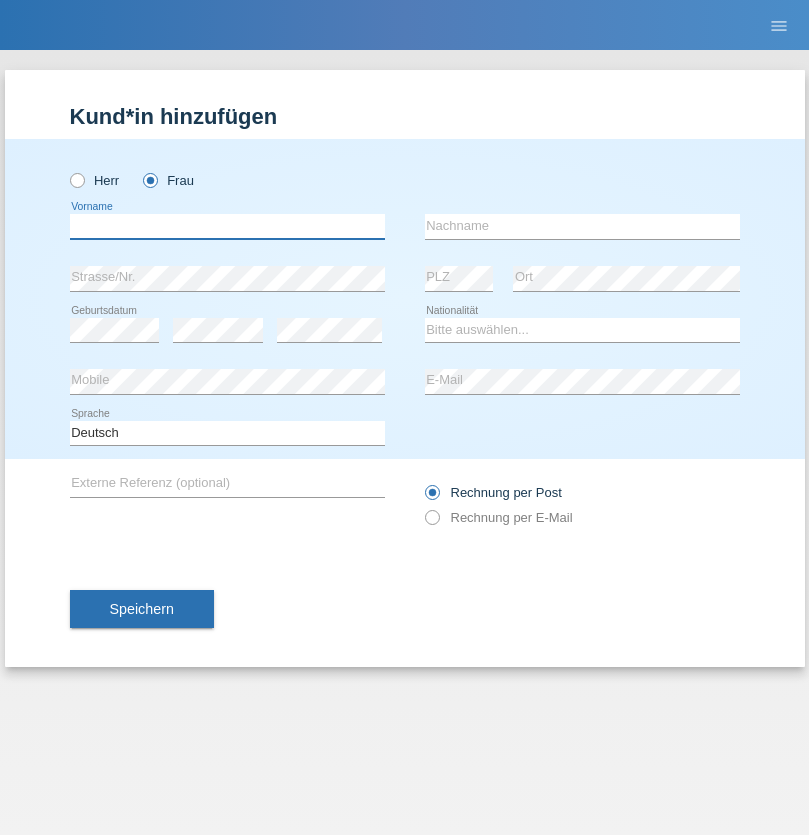 click at bounding box center (227, 226) 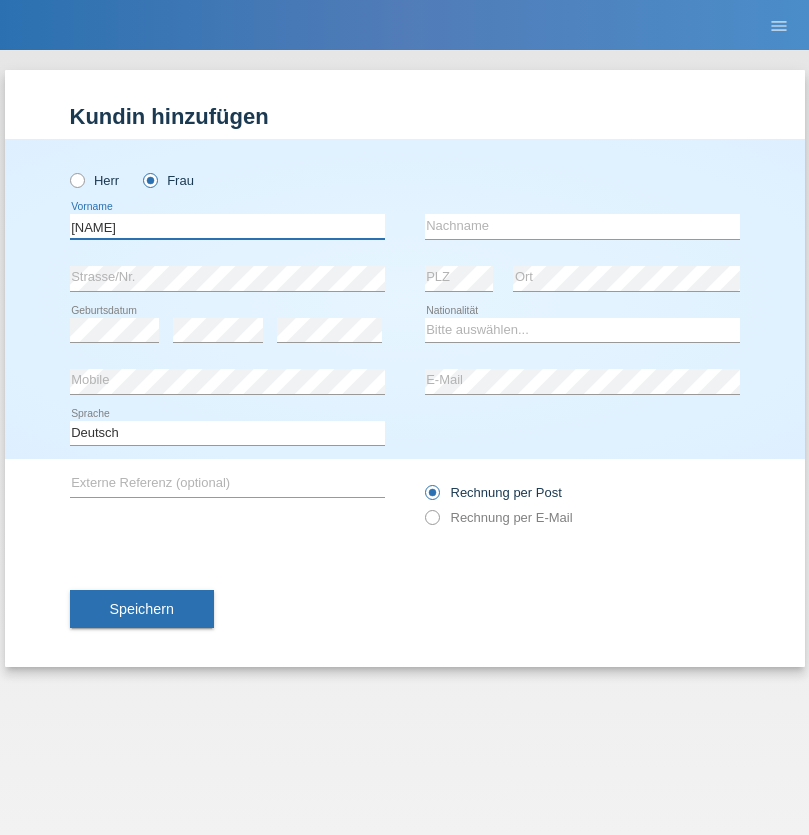 type on "MICHAELA" 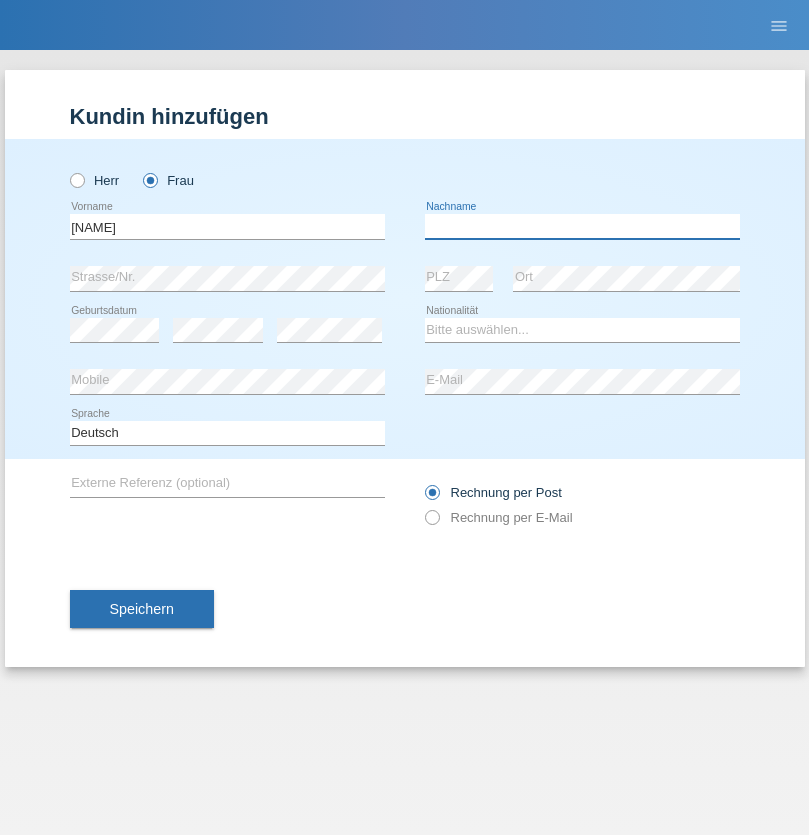 click at bounding box center (582, 226) 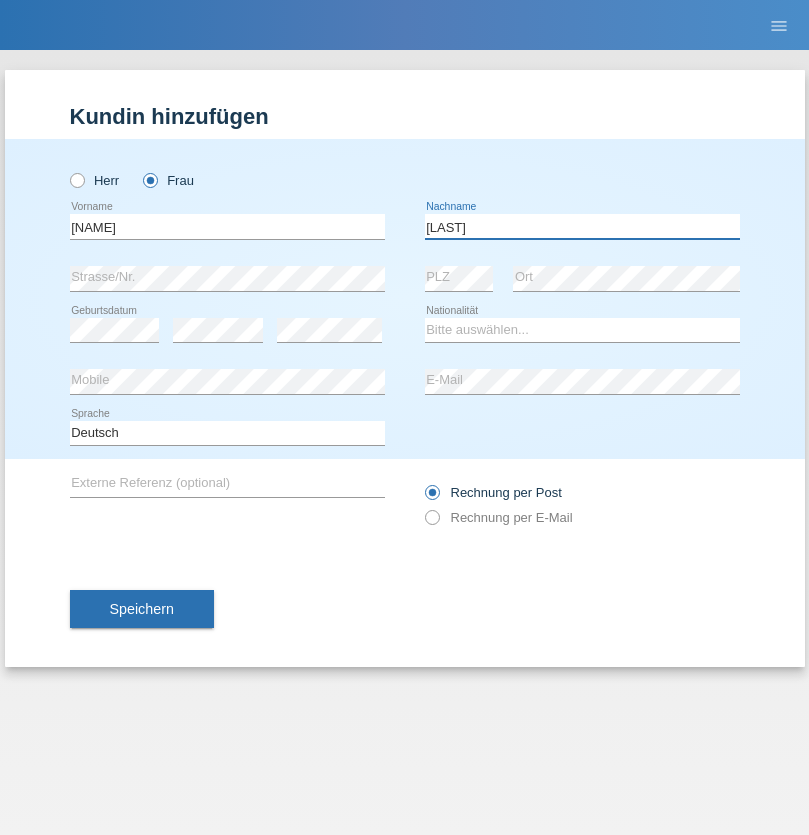 type on "BERNATOVA" 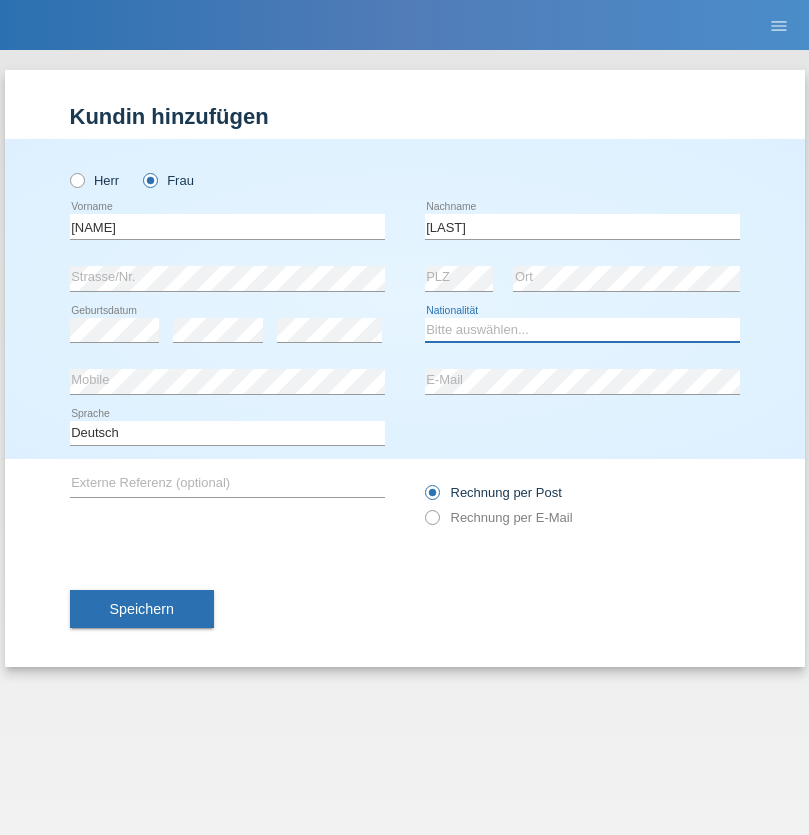 select on "SK" 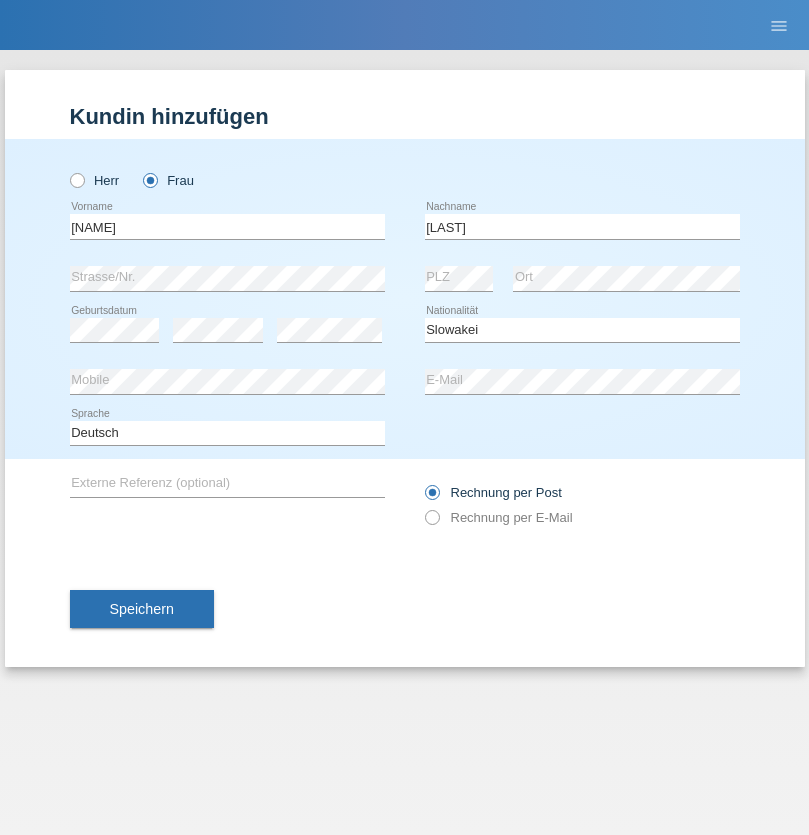 select on "C" 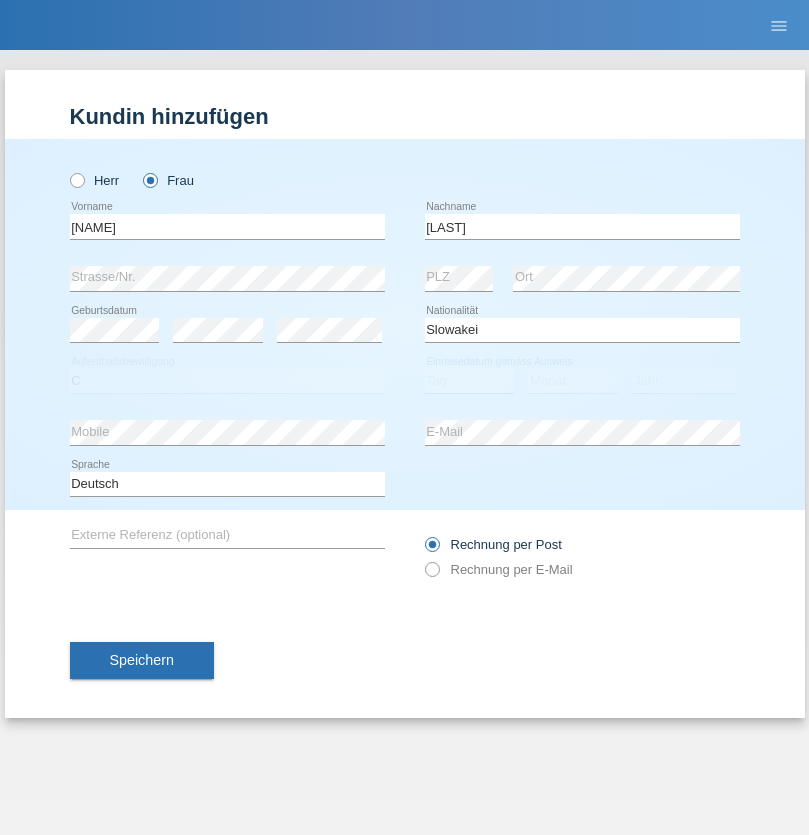 select on "05" 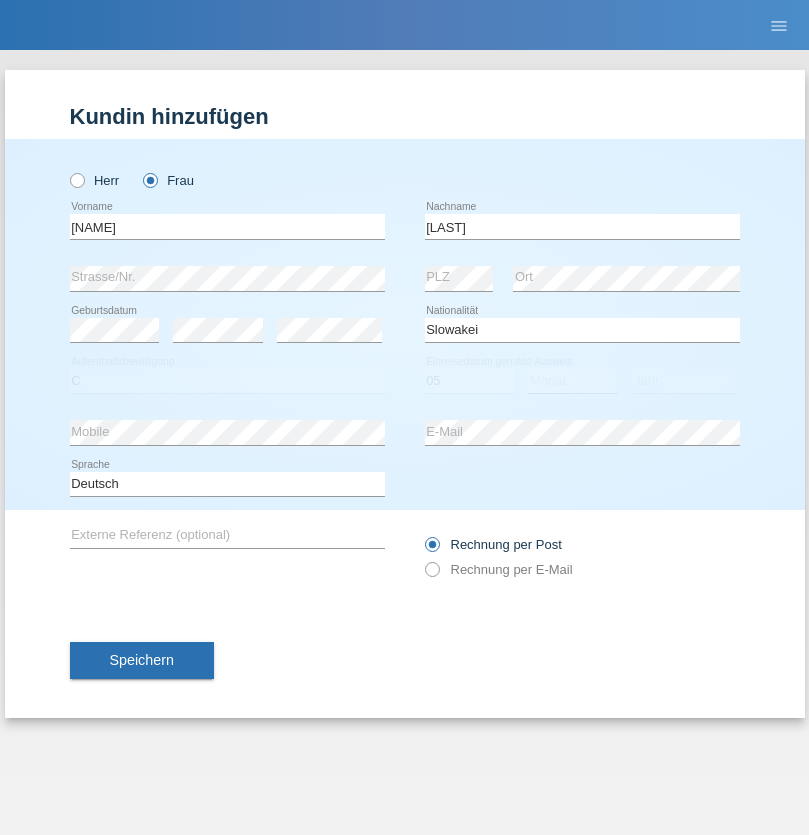 select on "04" 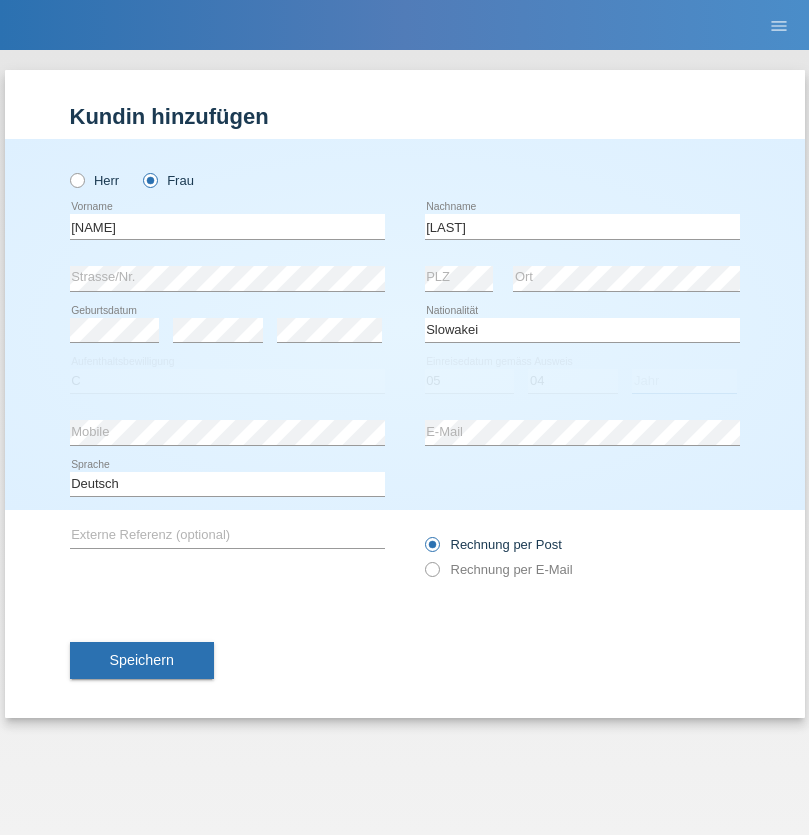 select on "2014" 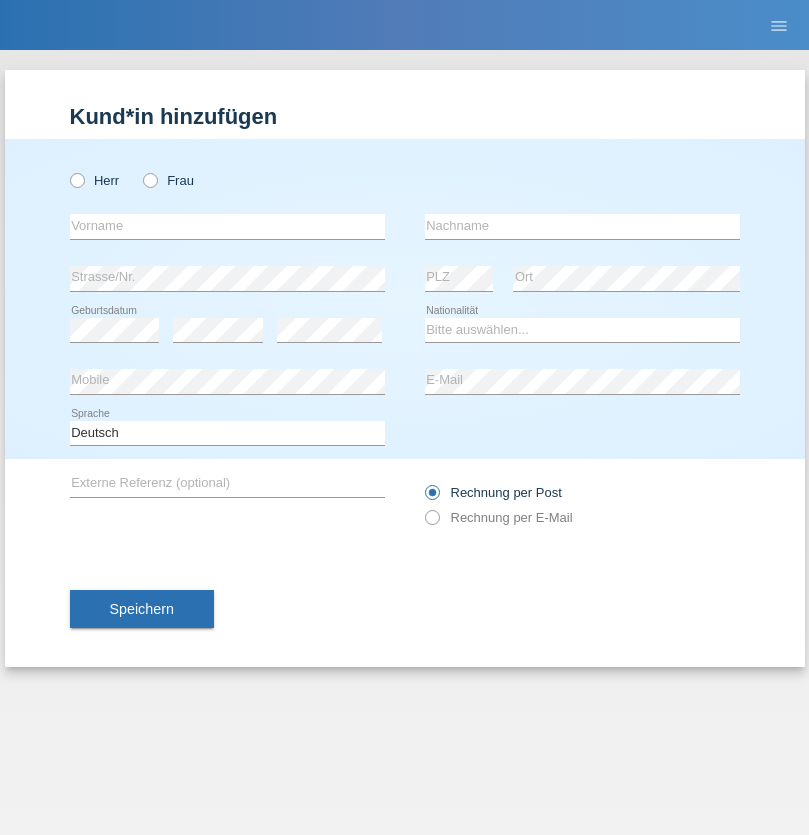 scroll, scrollTop: 0, scrollLeft: 0, axis: both 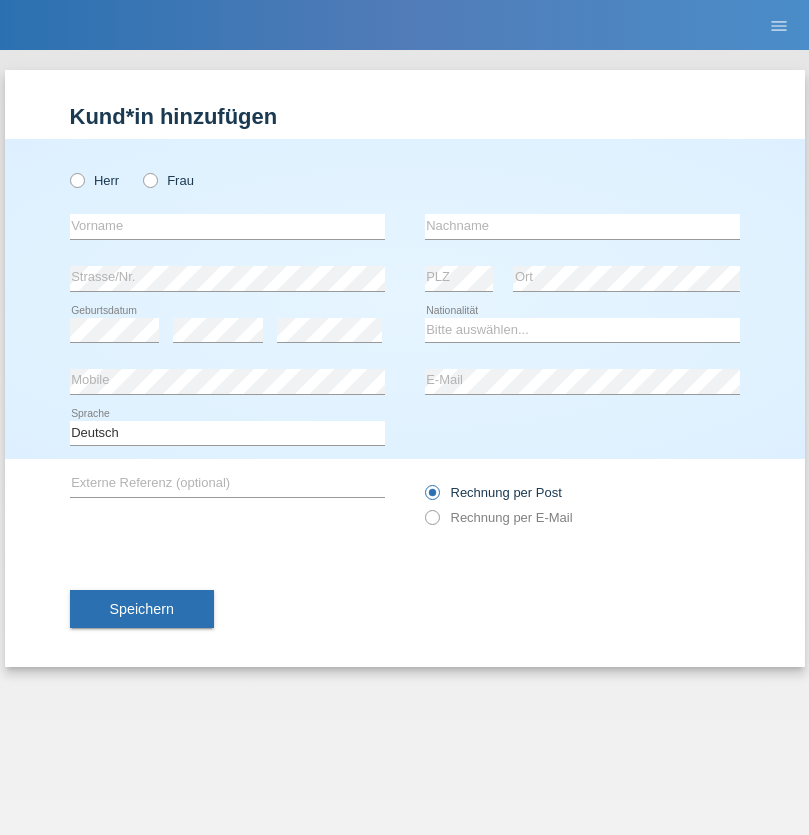 radio on "true" 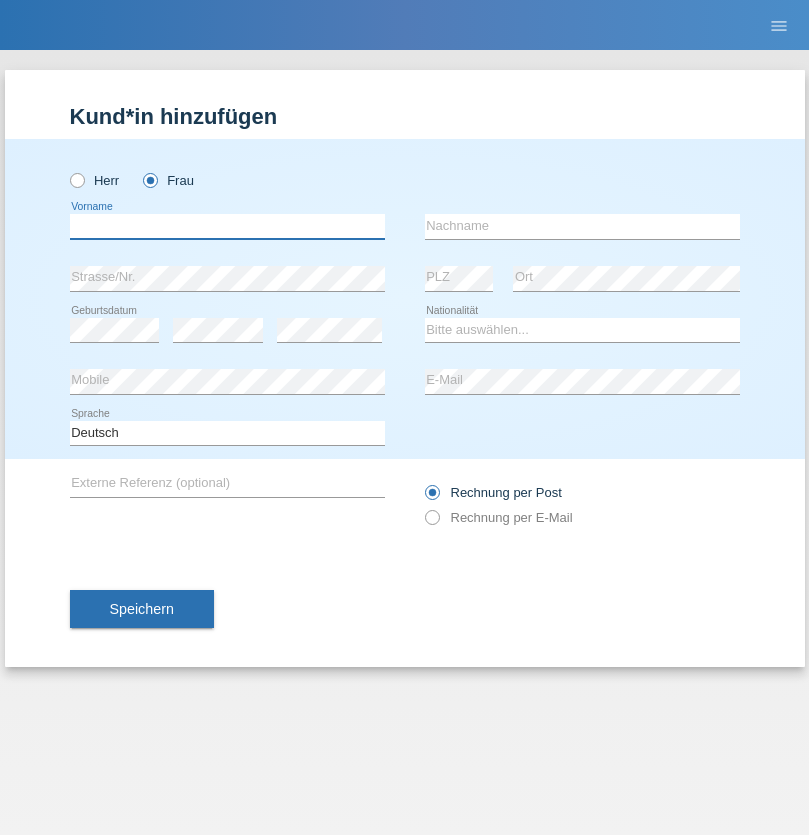 click at bounding box center (227, 226) 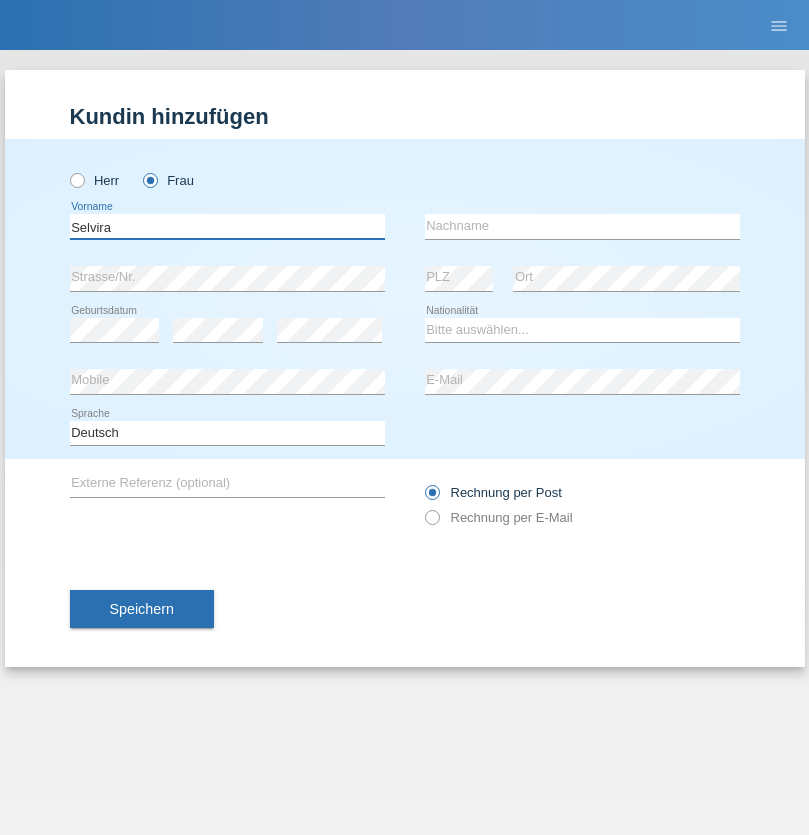 type on "Selvira" 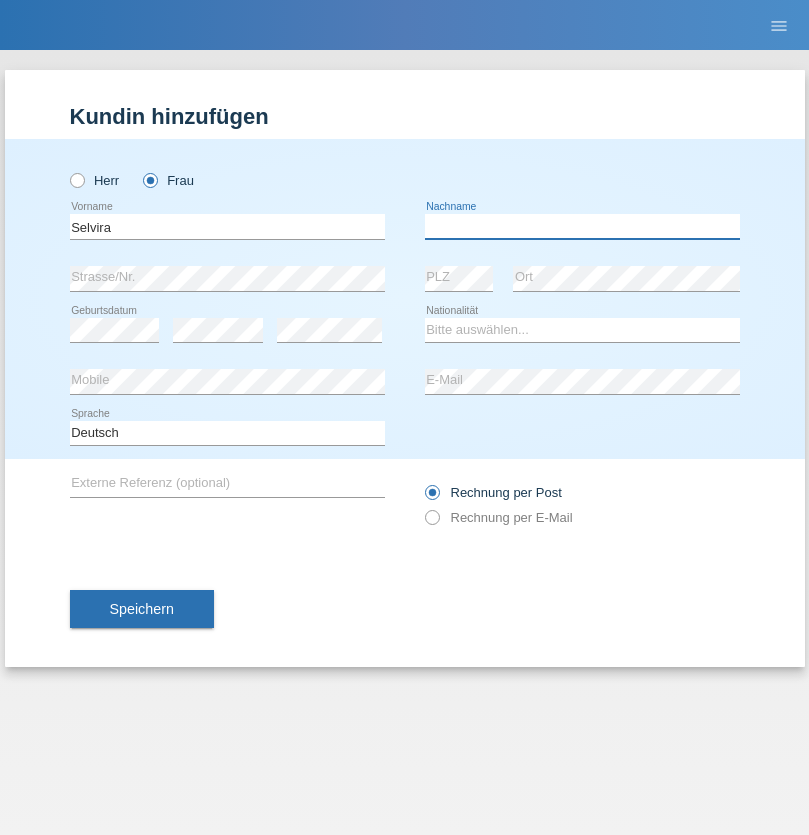 click at bounding box center (582, 226) 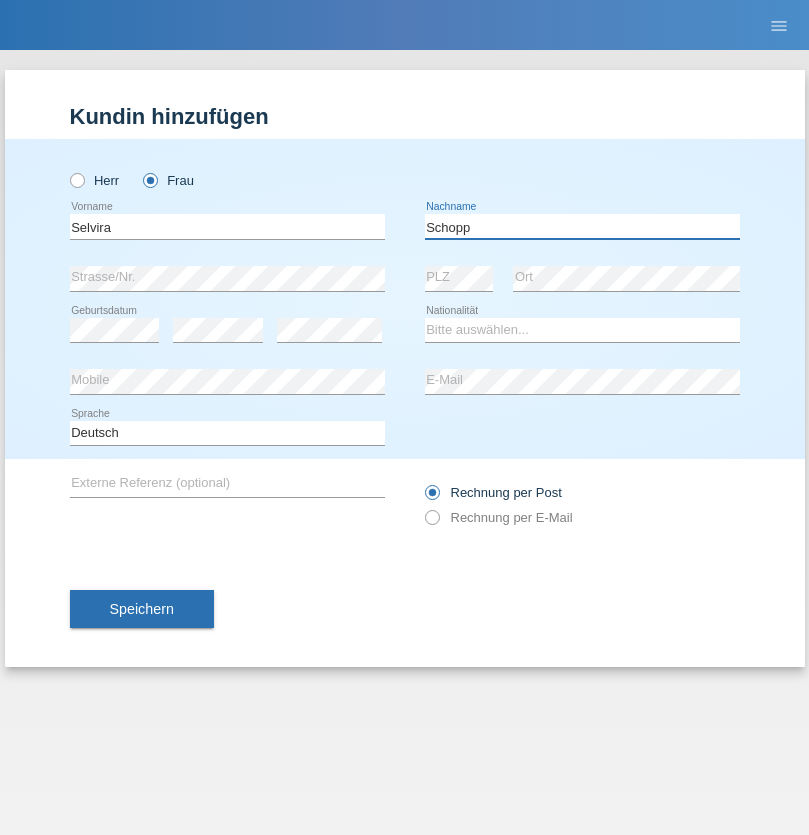 type on "Schopp" 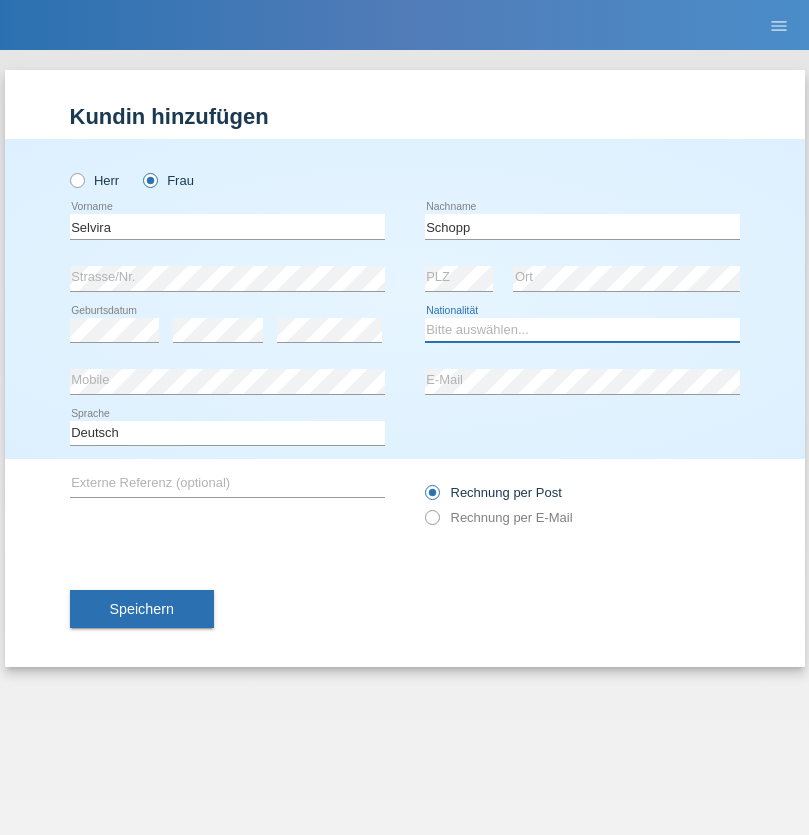 select on "CH" 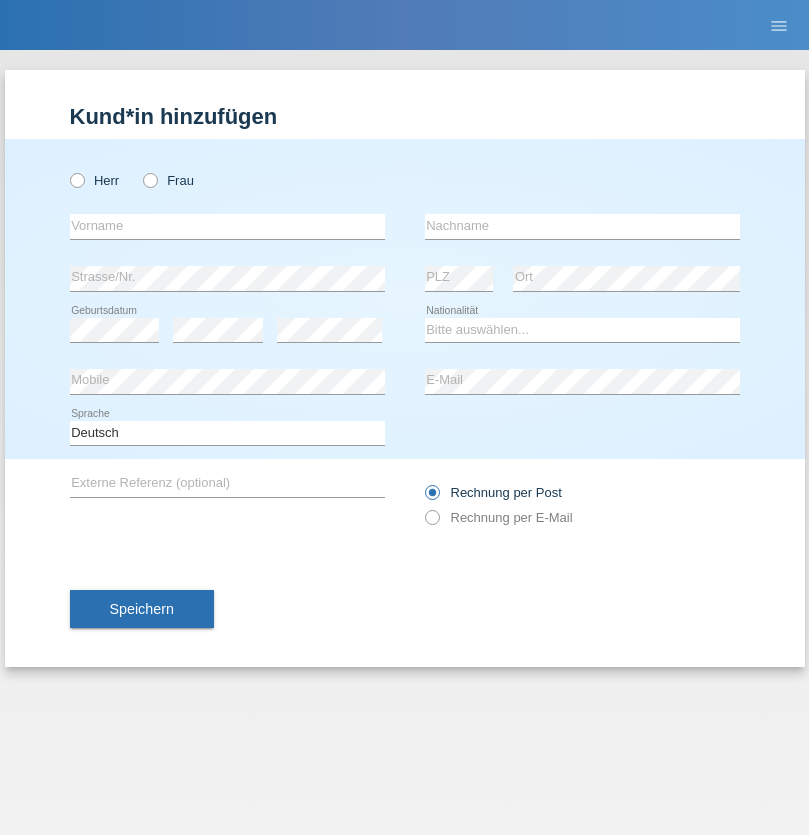 scroll, scrollTop: 0, scrollLeft: 0, axis: both 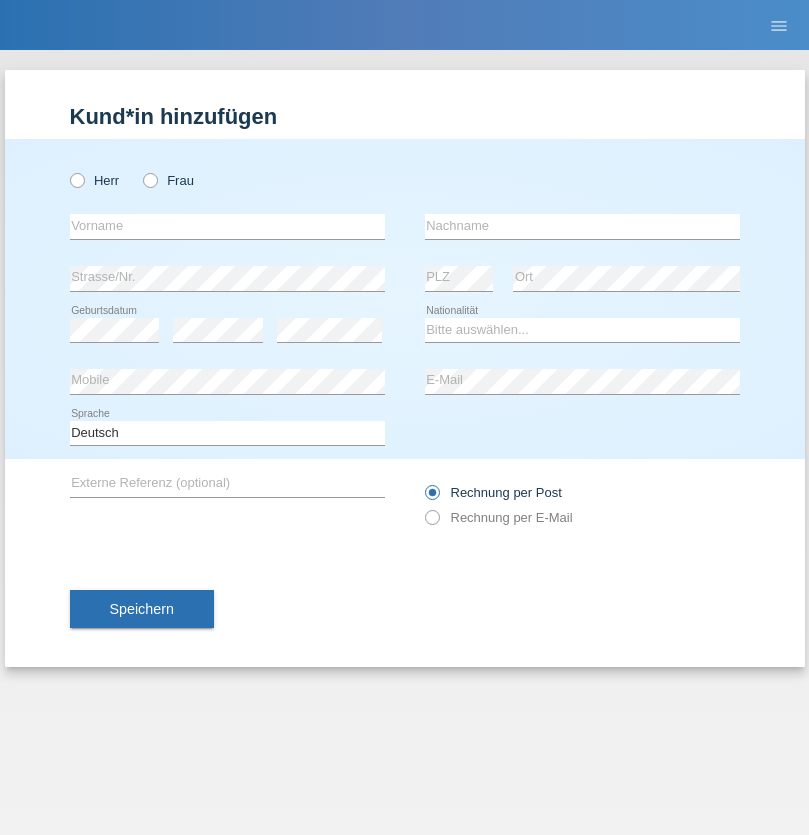 radio on "true" 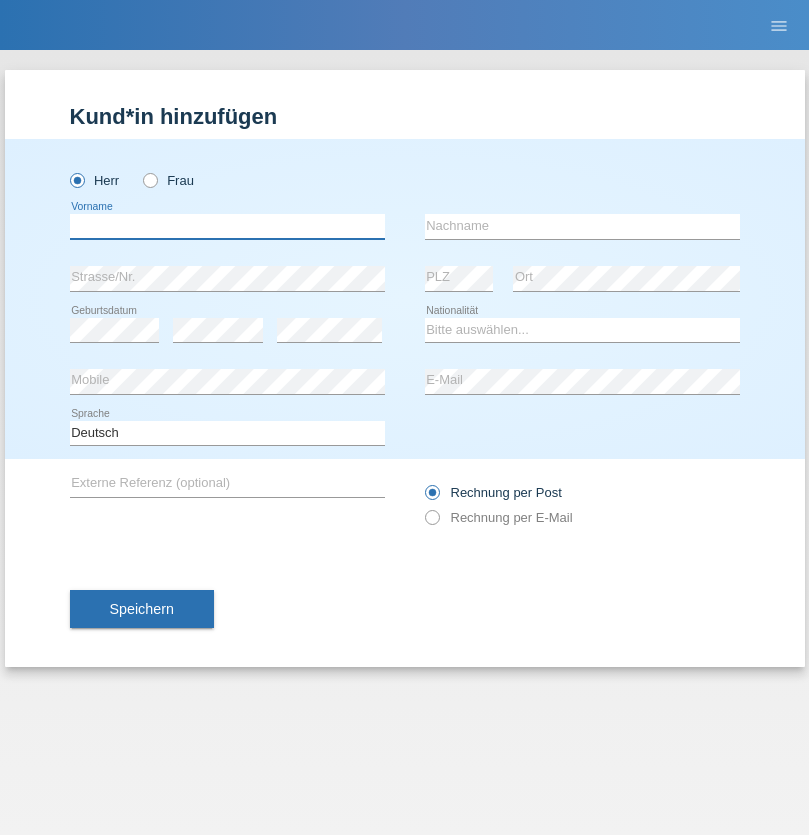 click at bounding box center [227, 226] 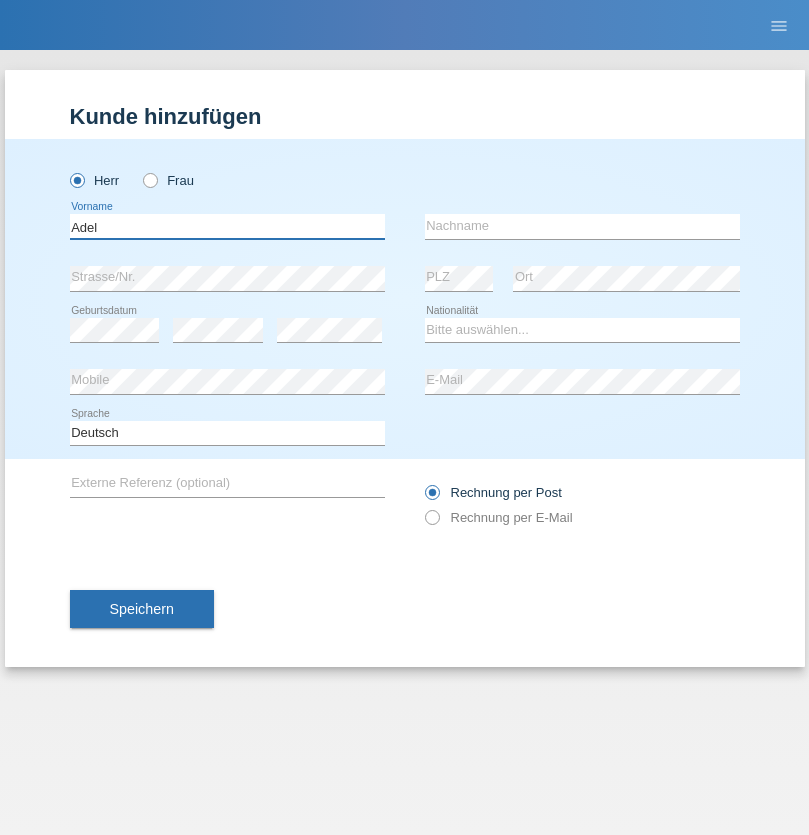 type on "Adel" 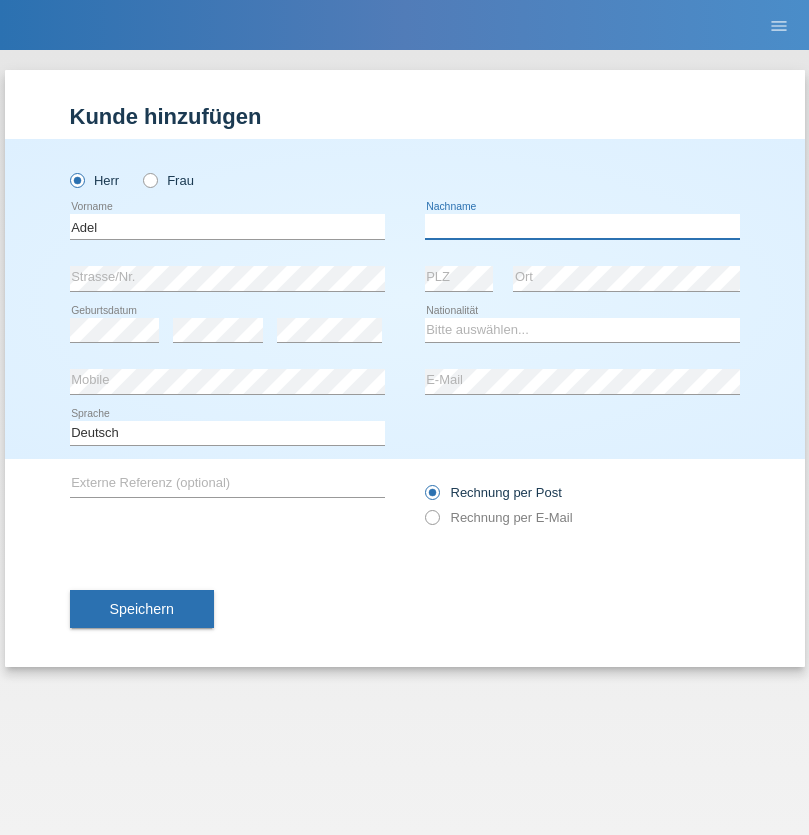 click at bounding box center (582, 226) 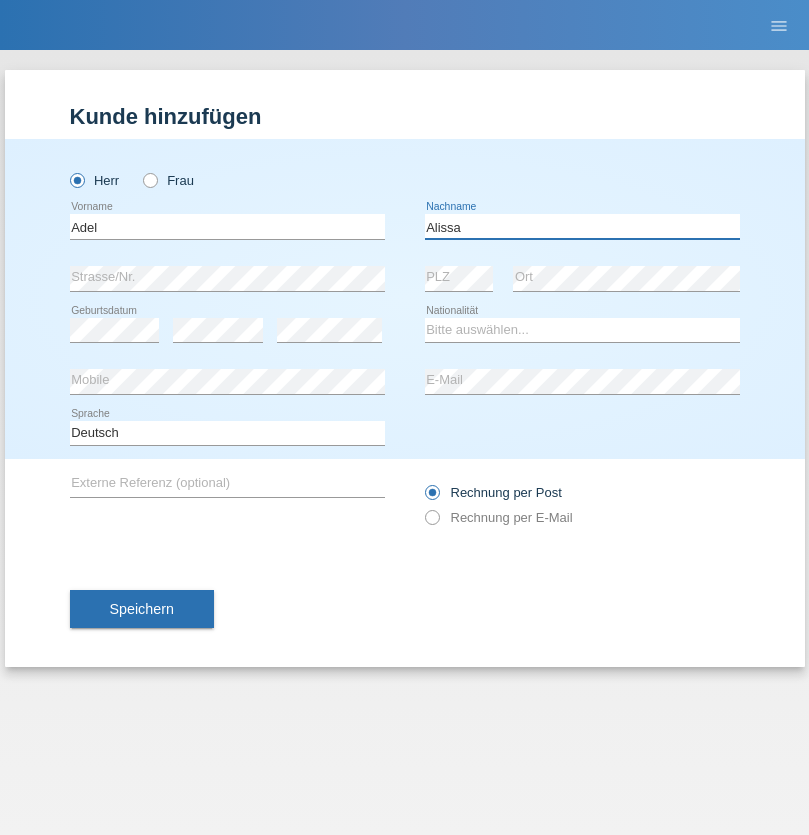 type on "Alissa" 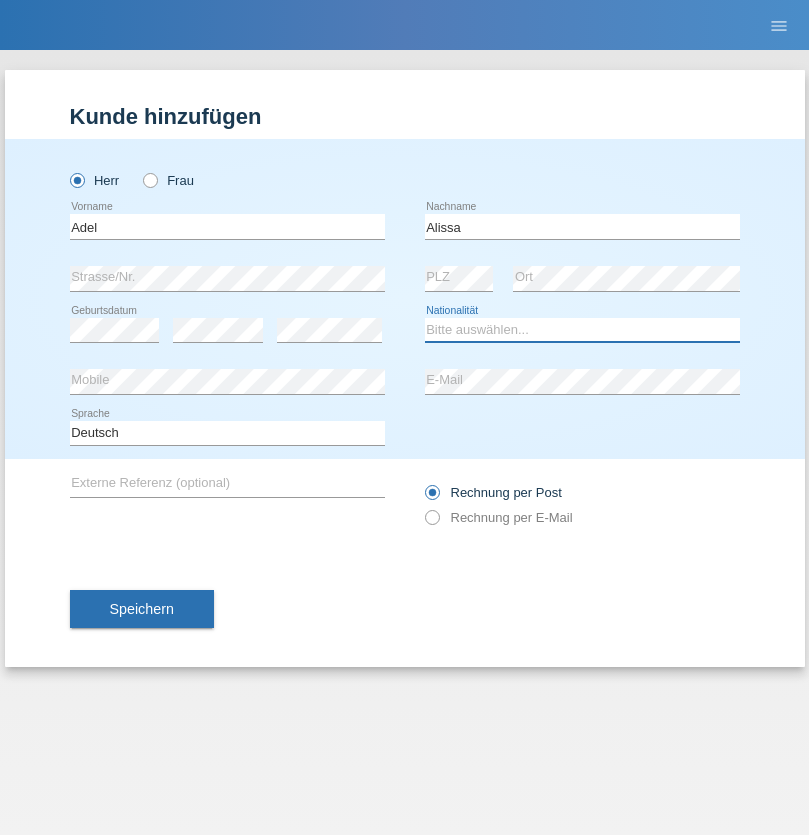 select on "SY" 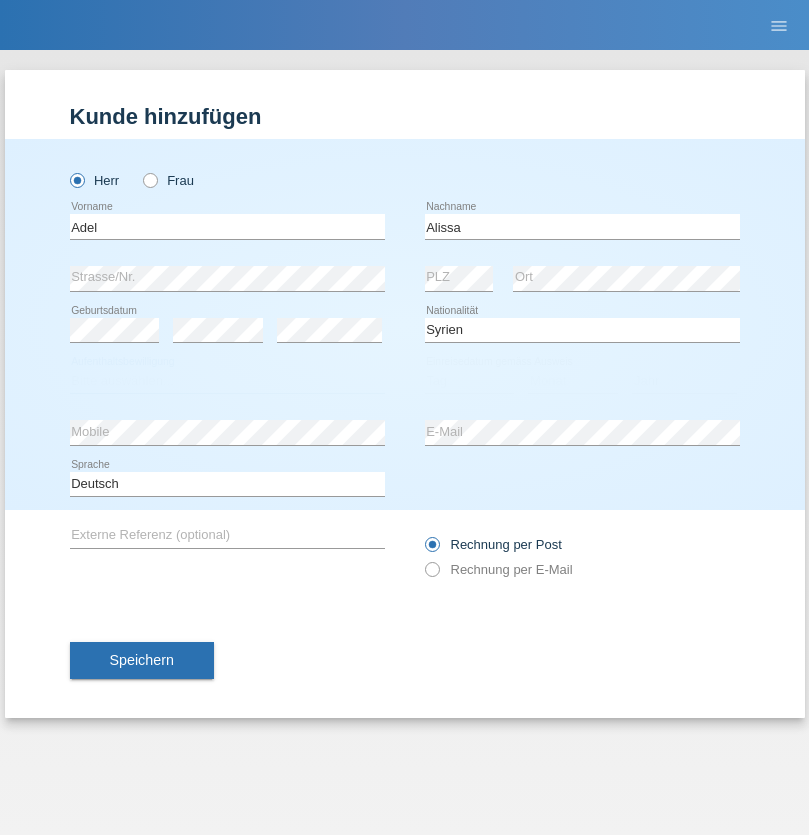 select on "C" 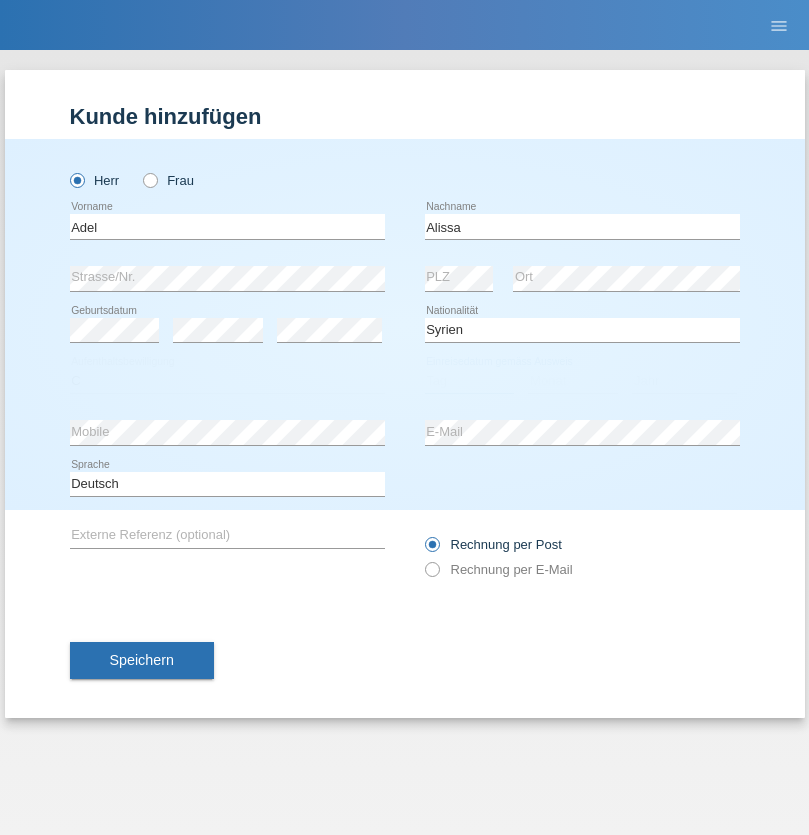 select on "20" 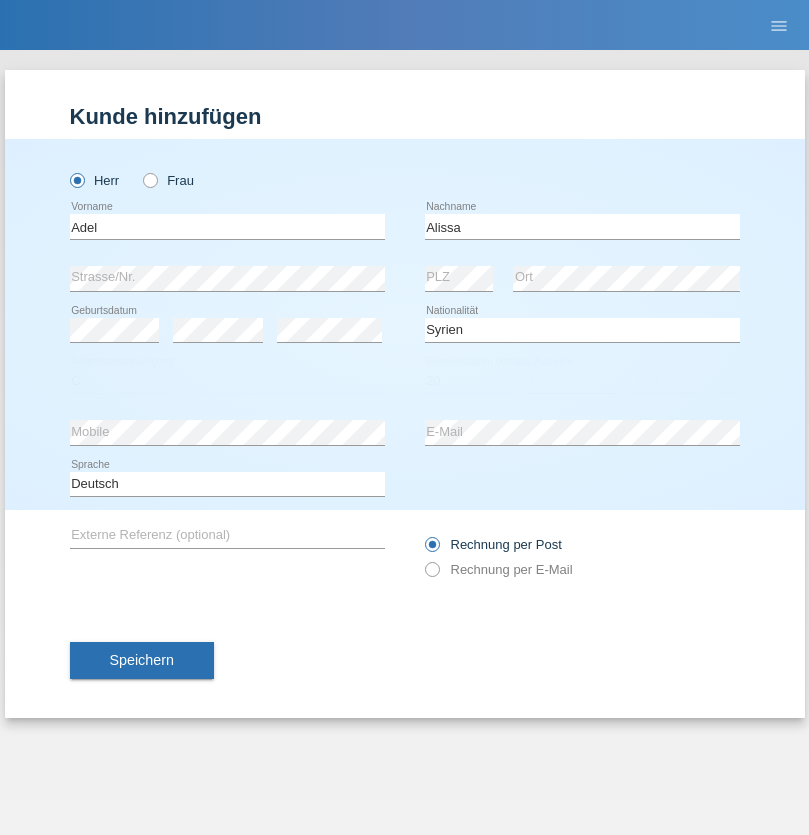 select on "09" 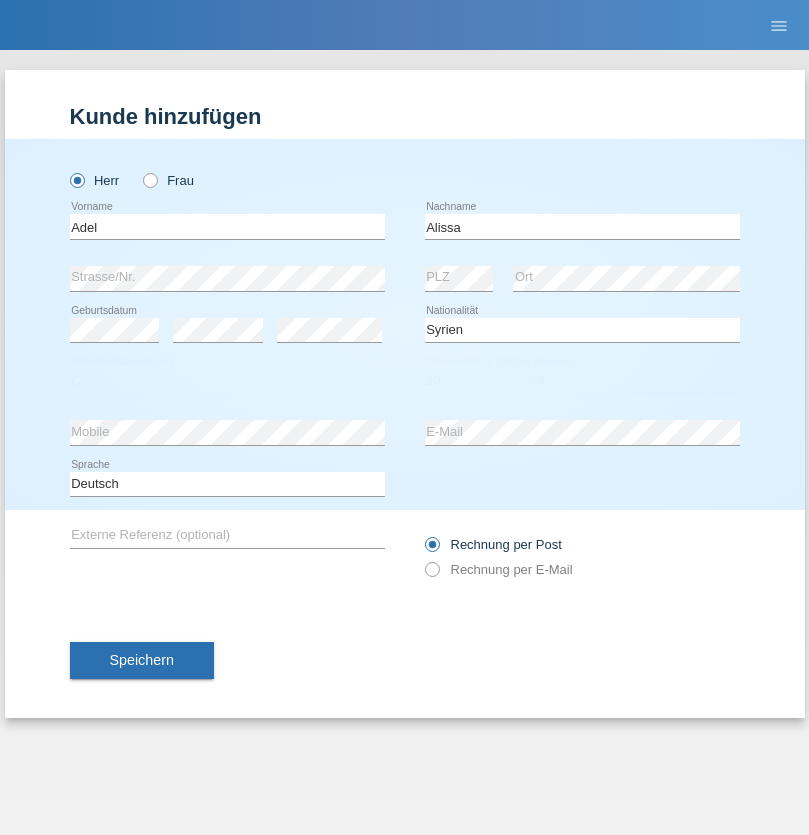 select on "2018" 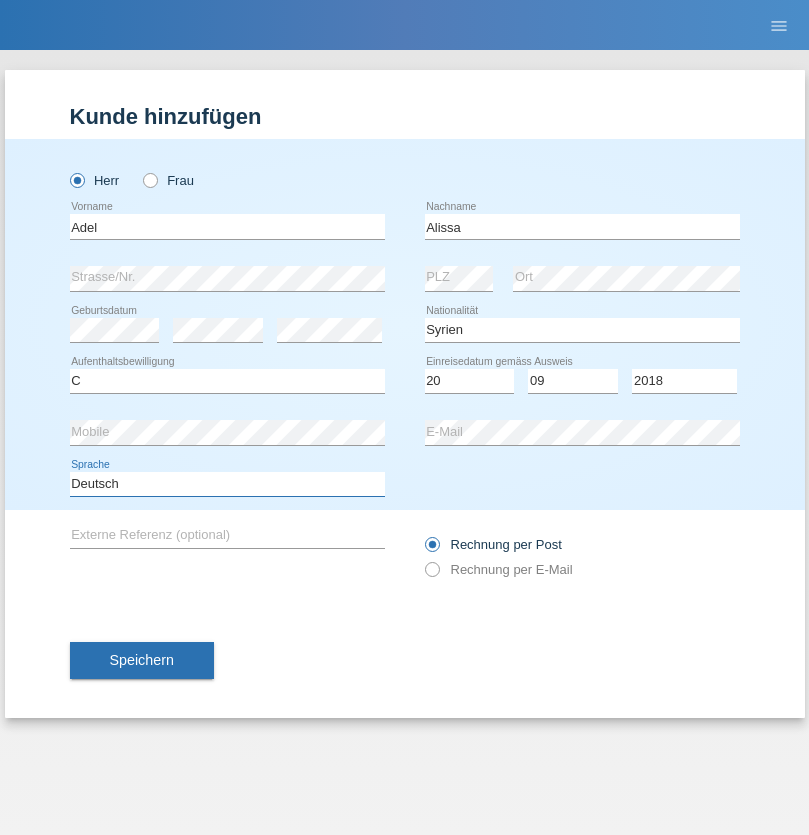 select on "en" 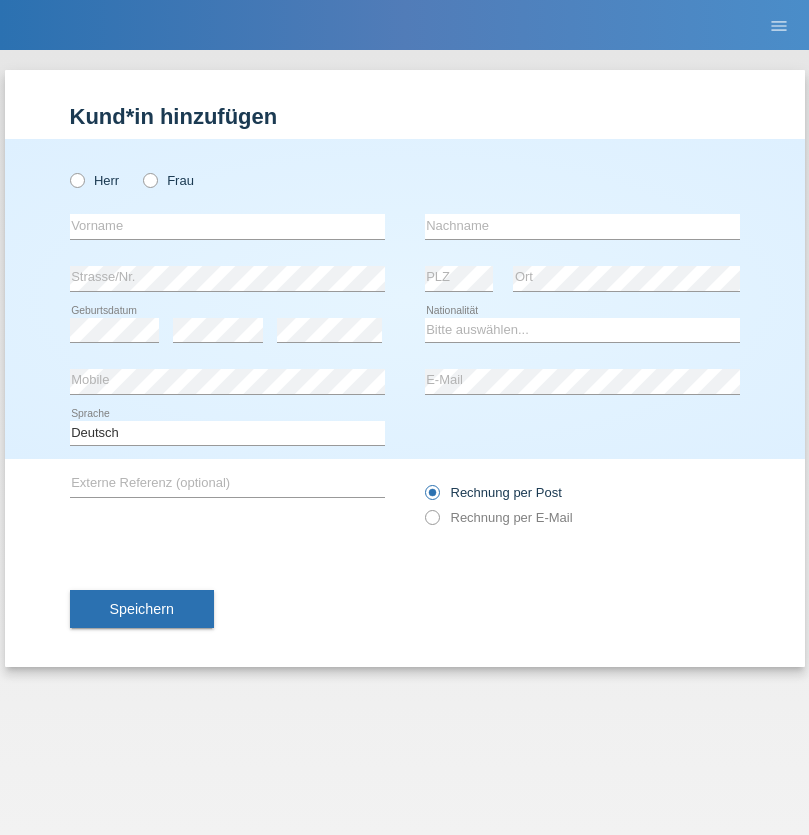 scroll, scrollTop: 0, scrollLeft: 0, axis: both 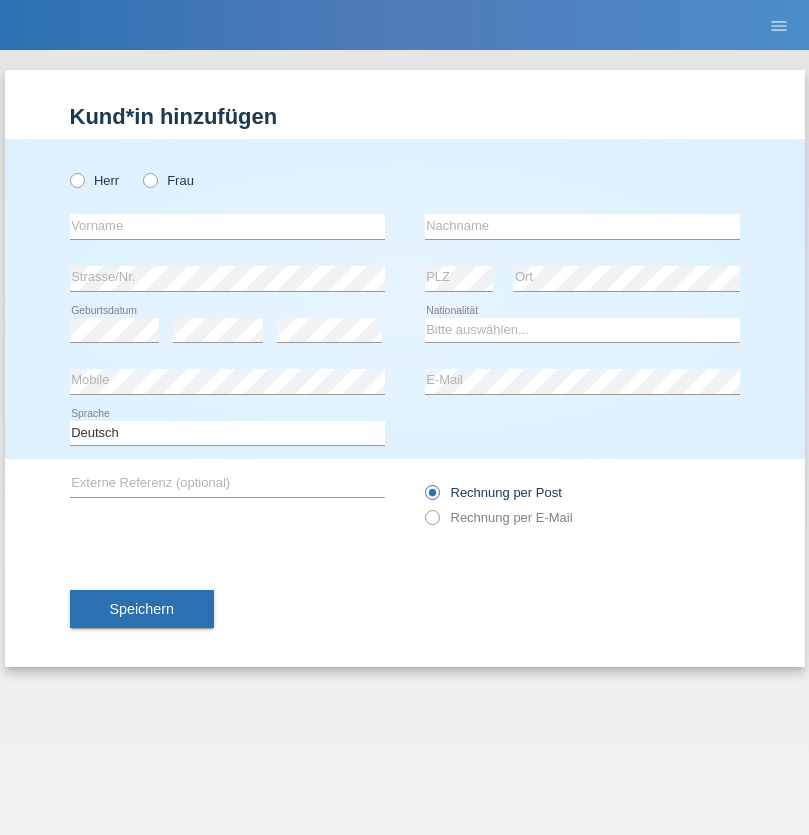 radio on "true" 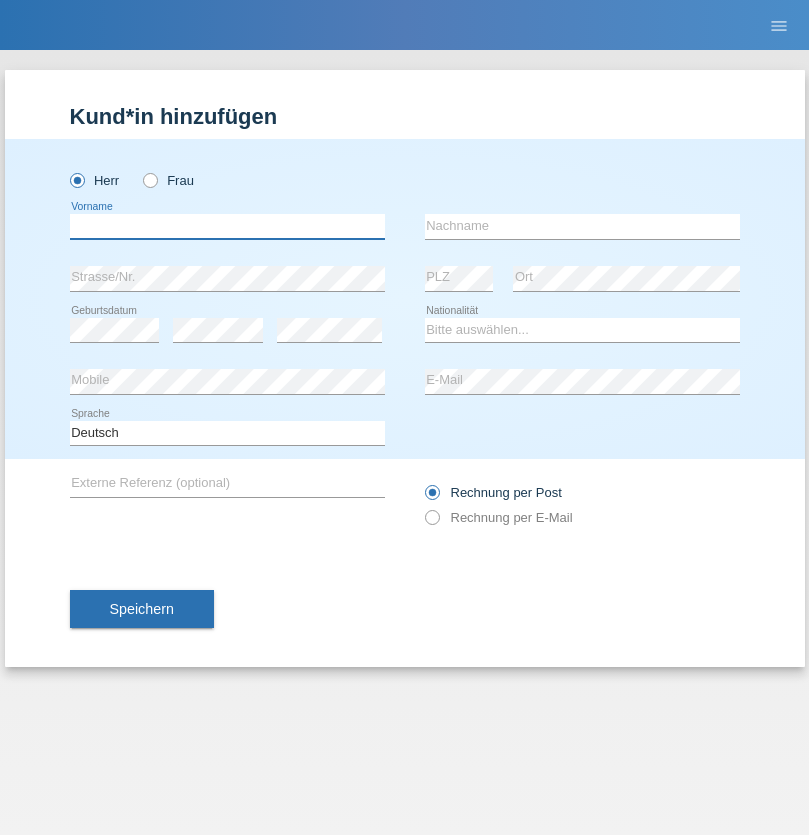click at bounding box center (227, 226) 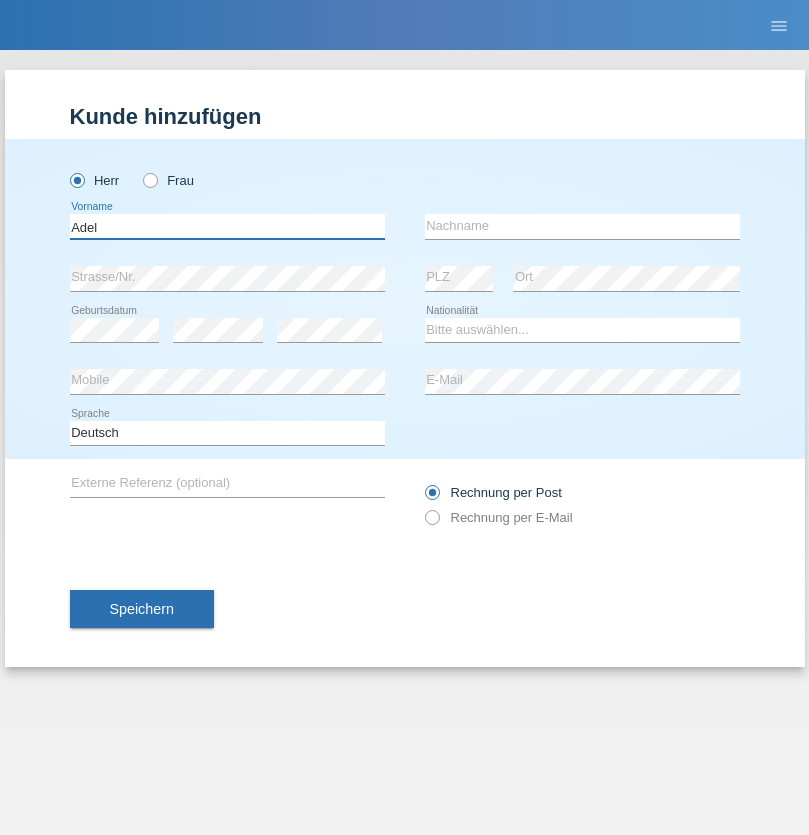 type on "Adel" 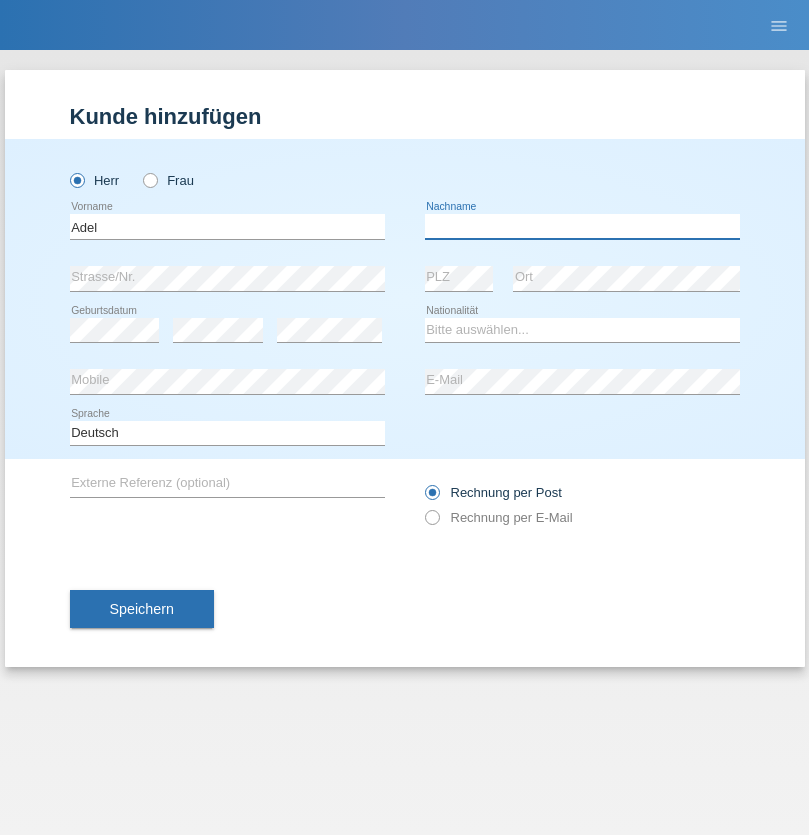 click at bounding box center (582, 226) 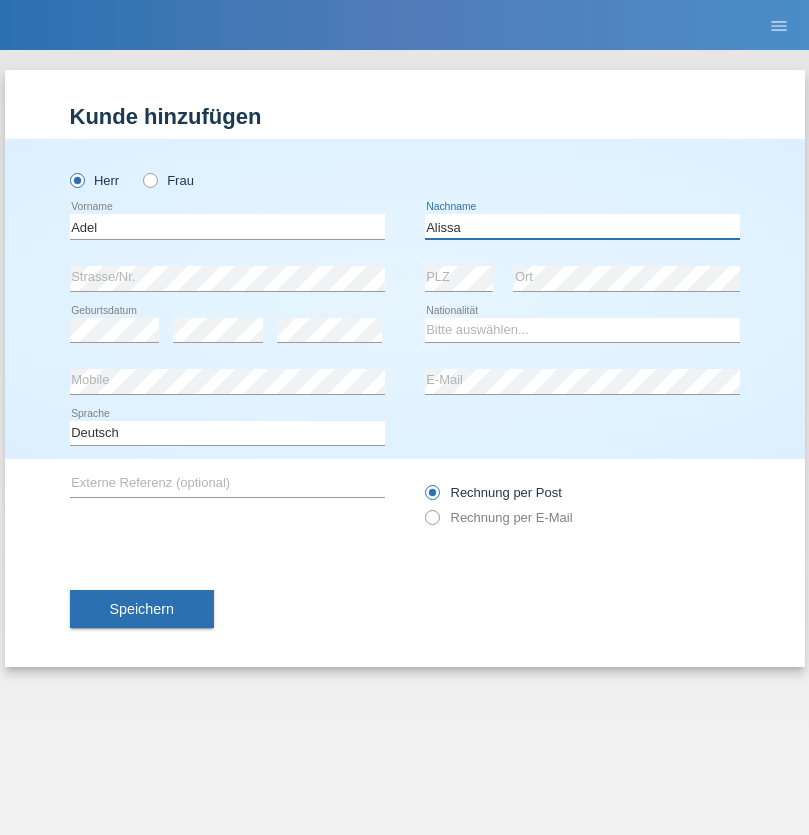 type on "Alissa" 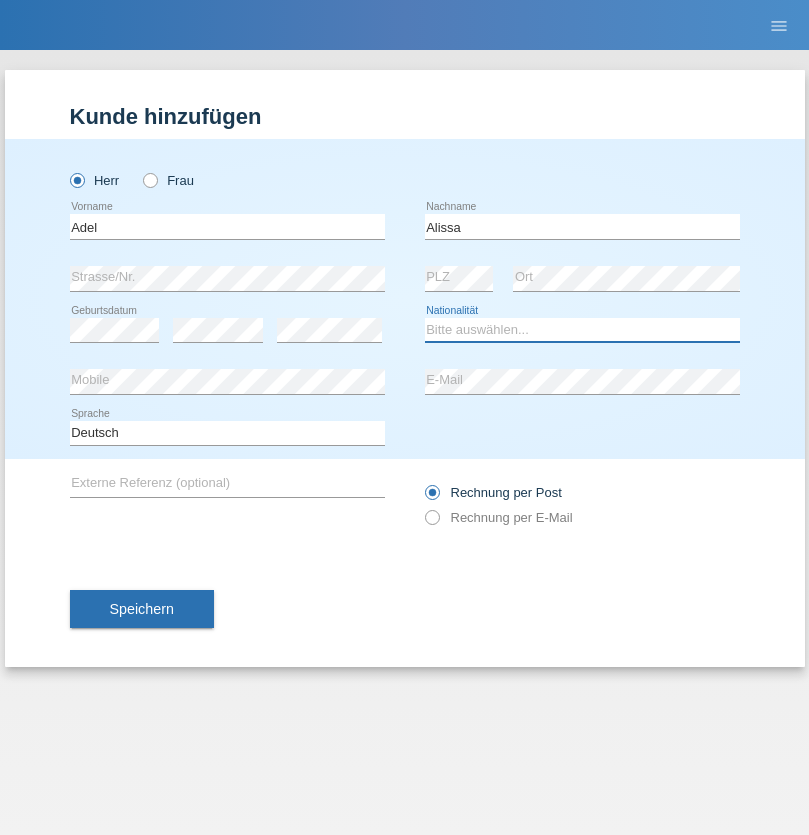 select on "SY" 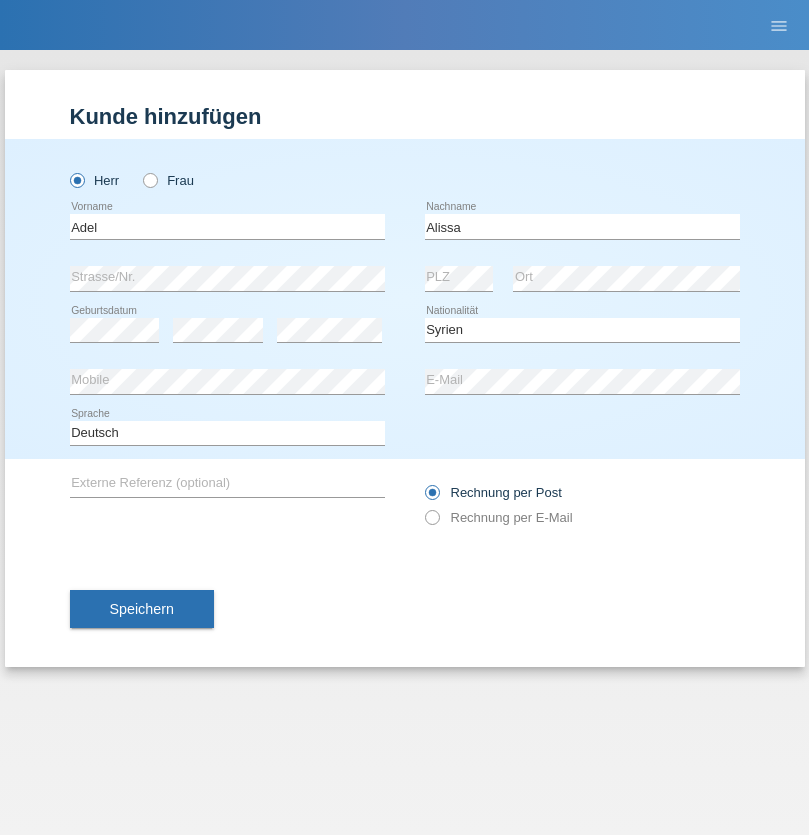 select on "C" 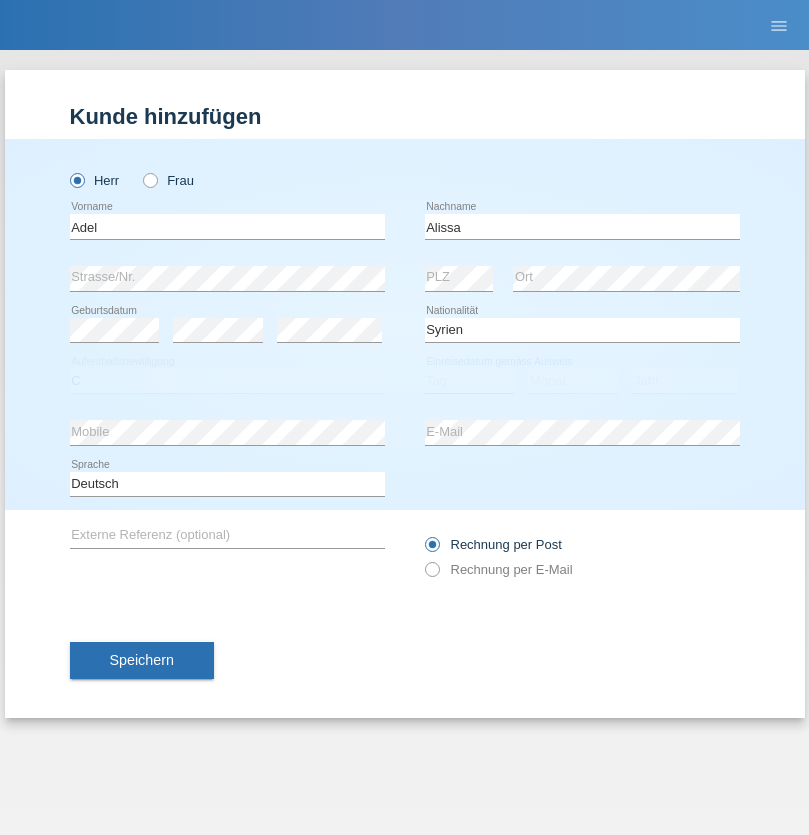 select on "20" 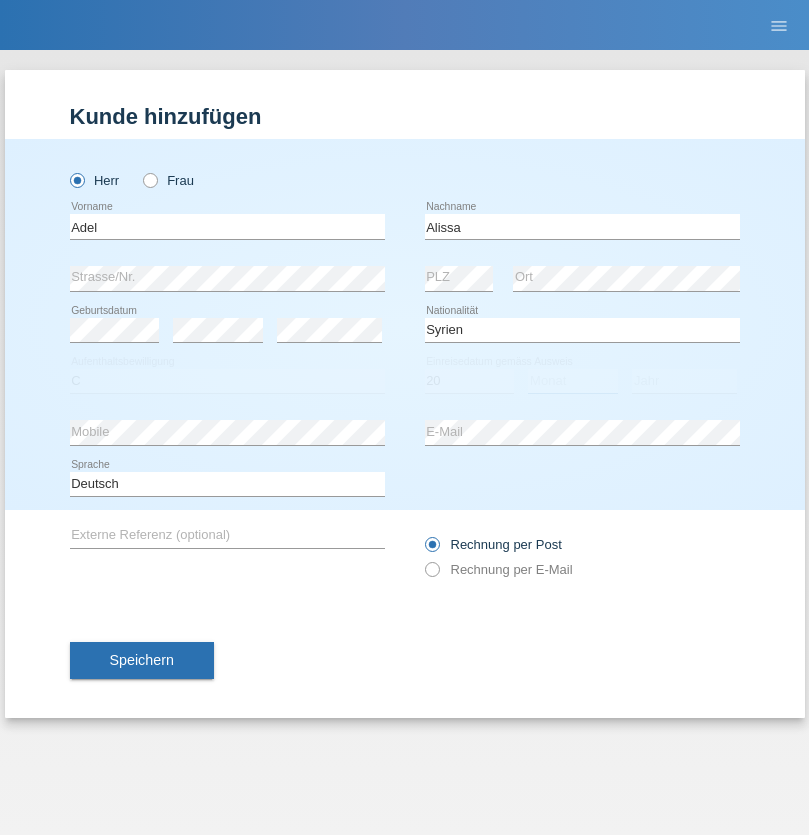 select on "09" 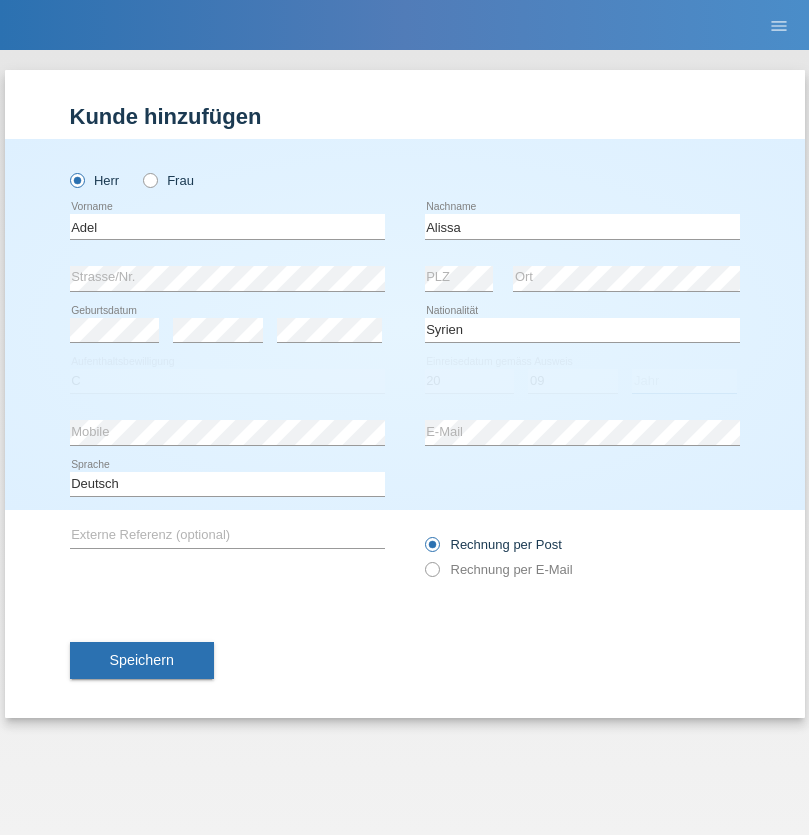 select on "2018" 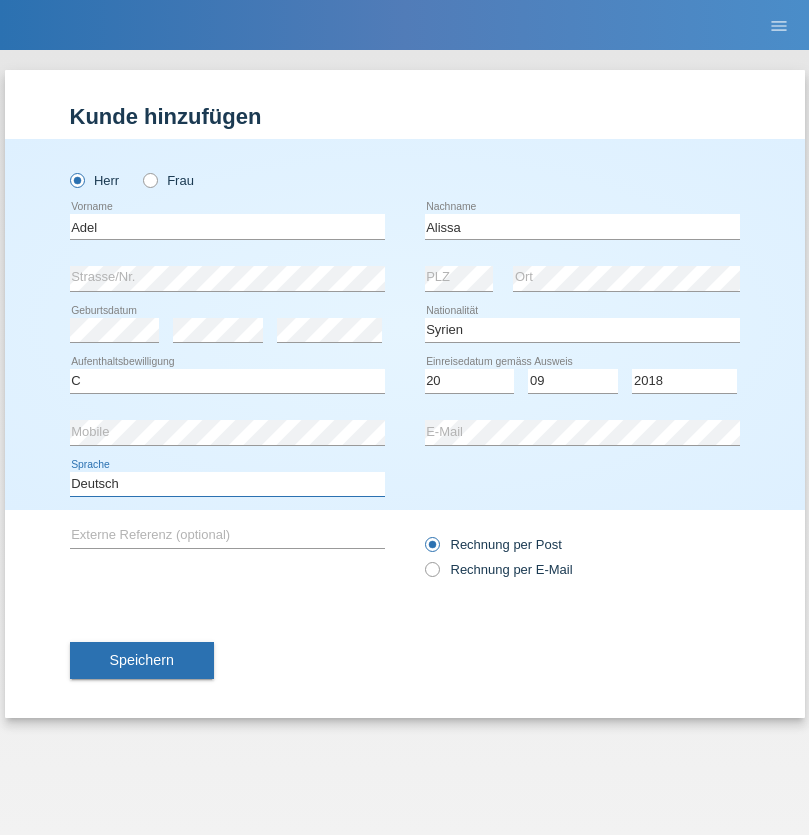 select on "en" 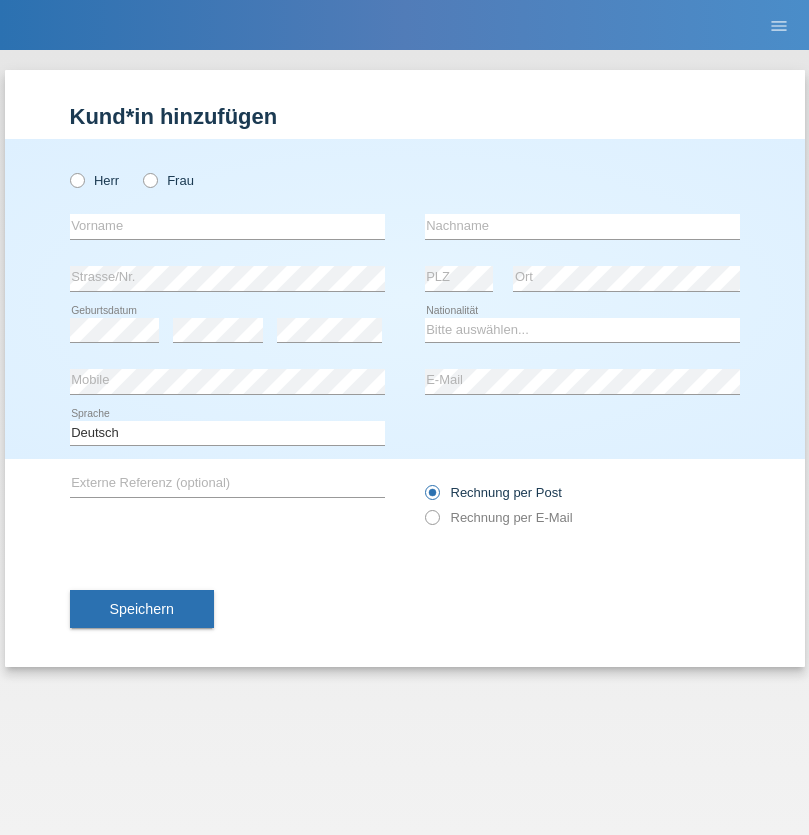 scroll, scrollTop: 0, scrollLeft: 0, axis: both 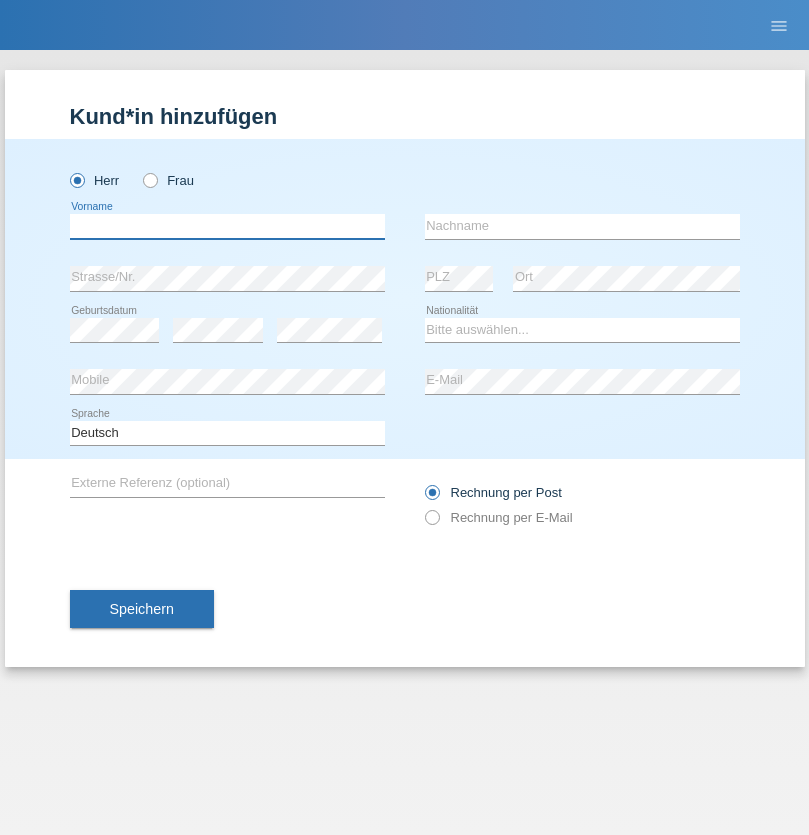 click at bounding box center [227, 226] 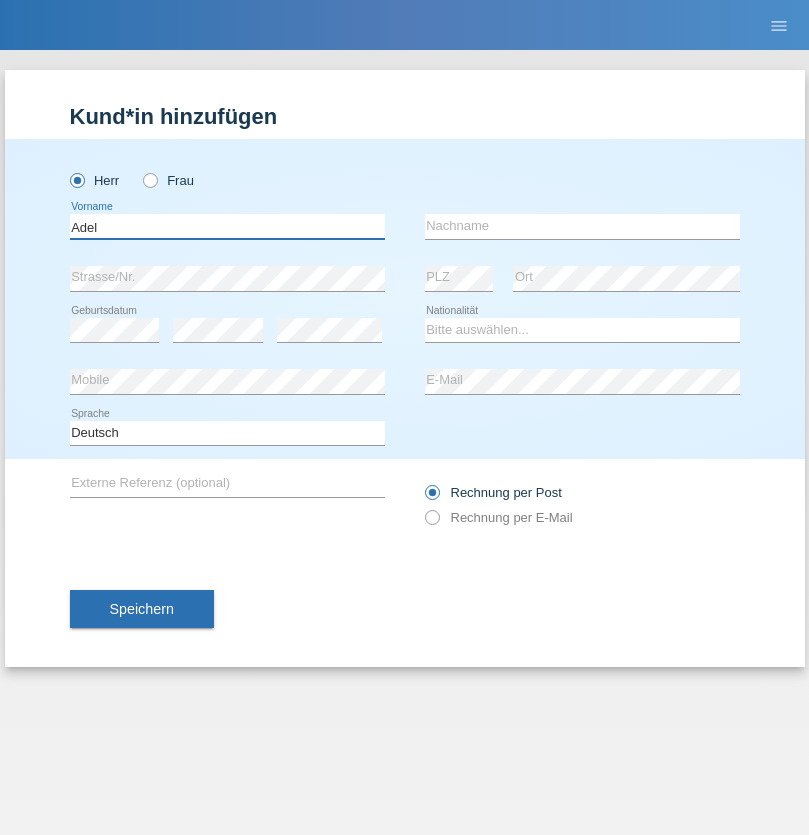 type on "Adel" 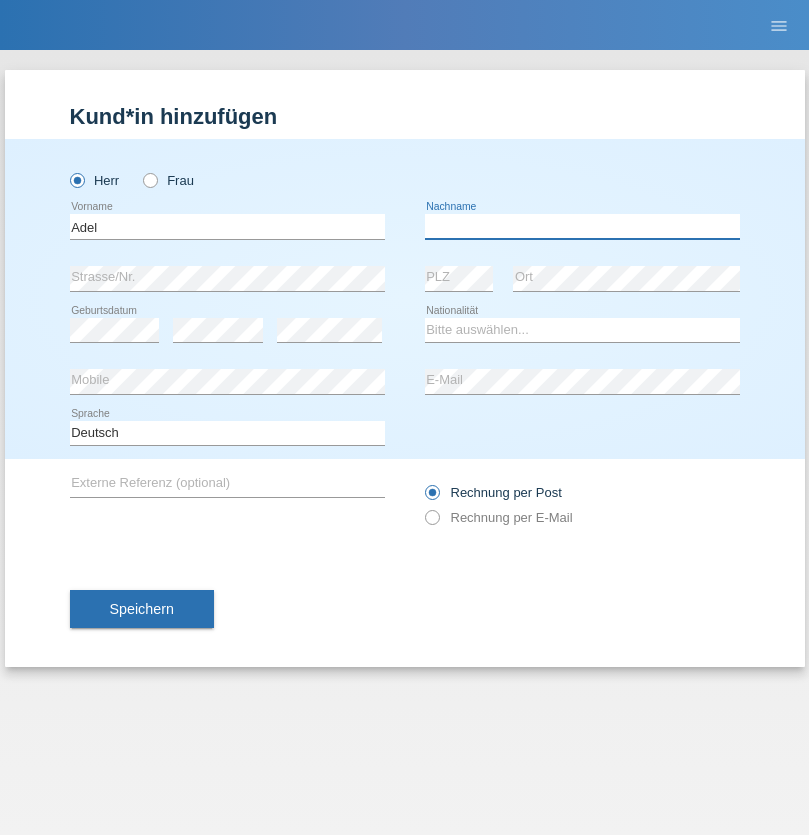 click at bounding box center (582, 226) 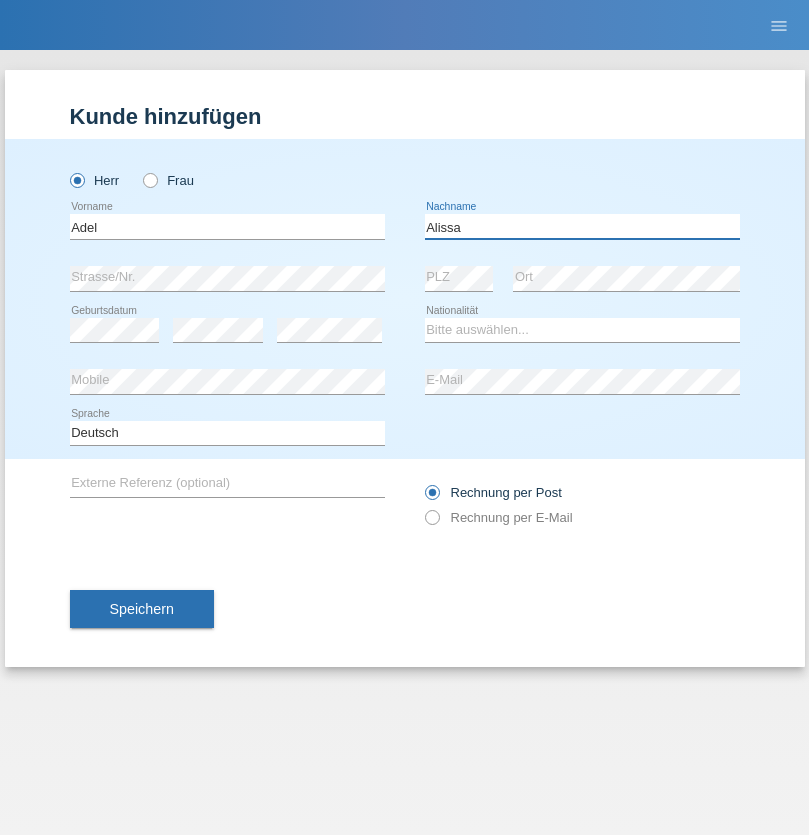 type on "Alissa" 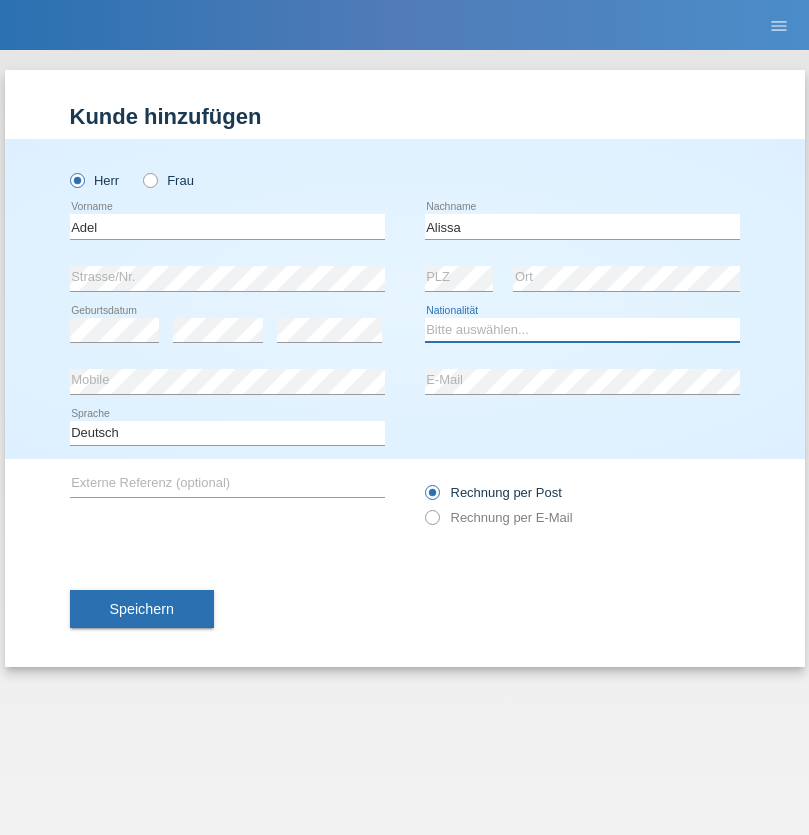 select on "SY" 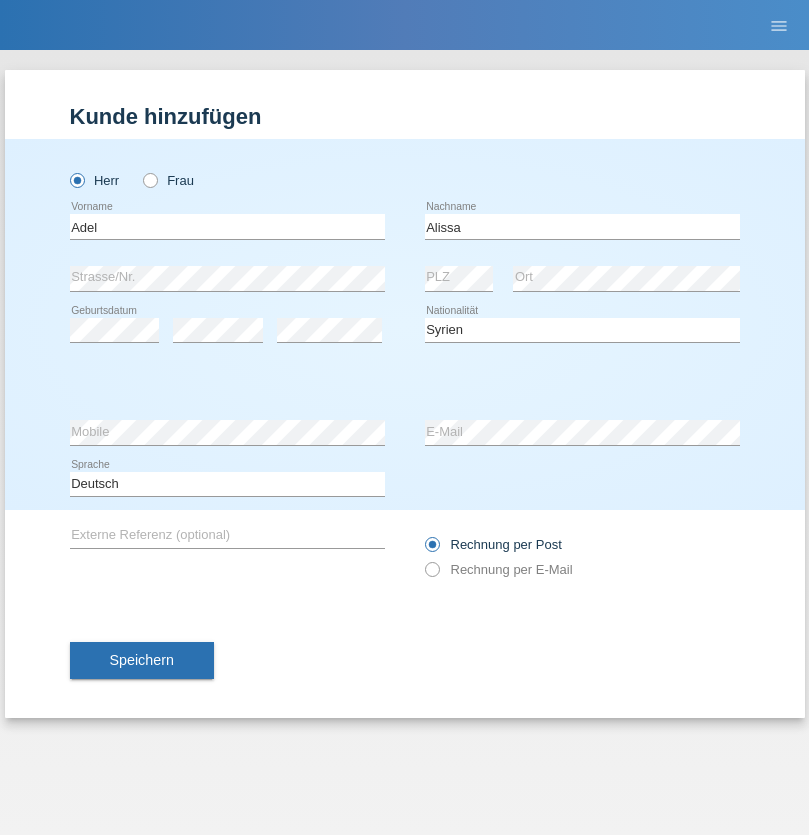 select on "C" 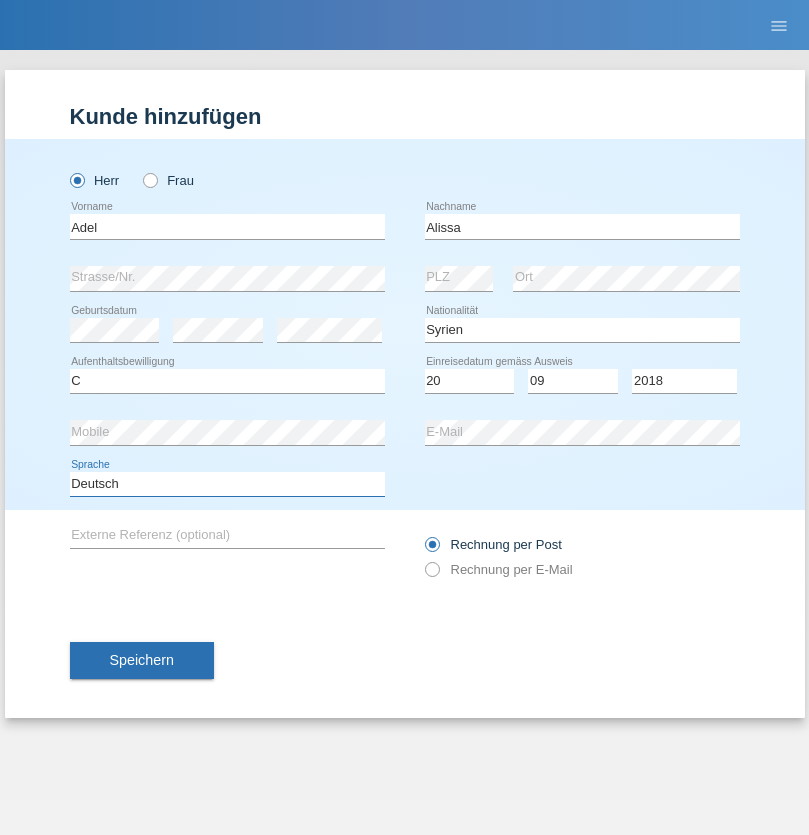 select on "en" 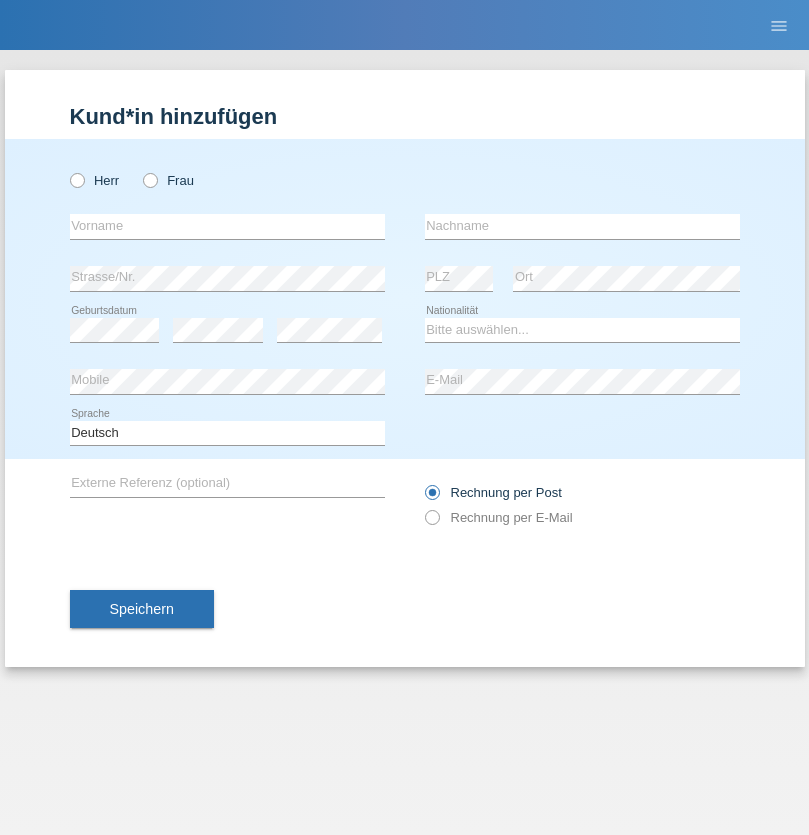 scroll, scrollTop: 0, scrollLeft: 0, axis: both 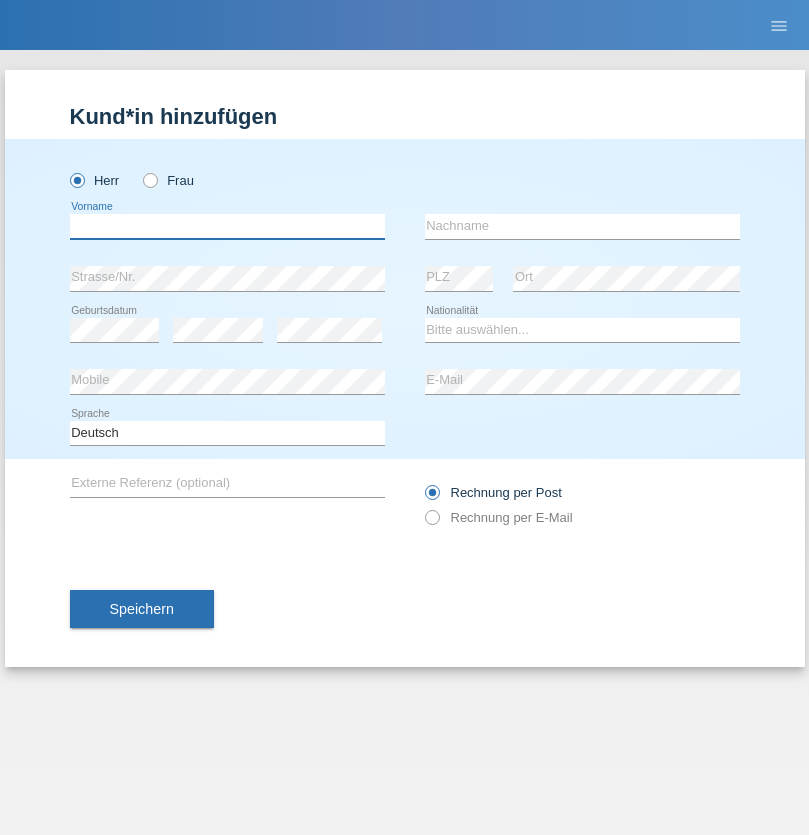 click at bounding box center (227, 226) 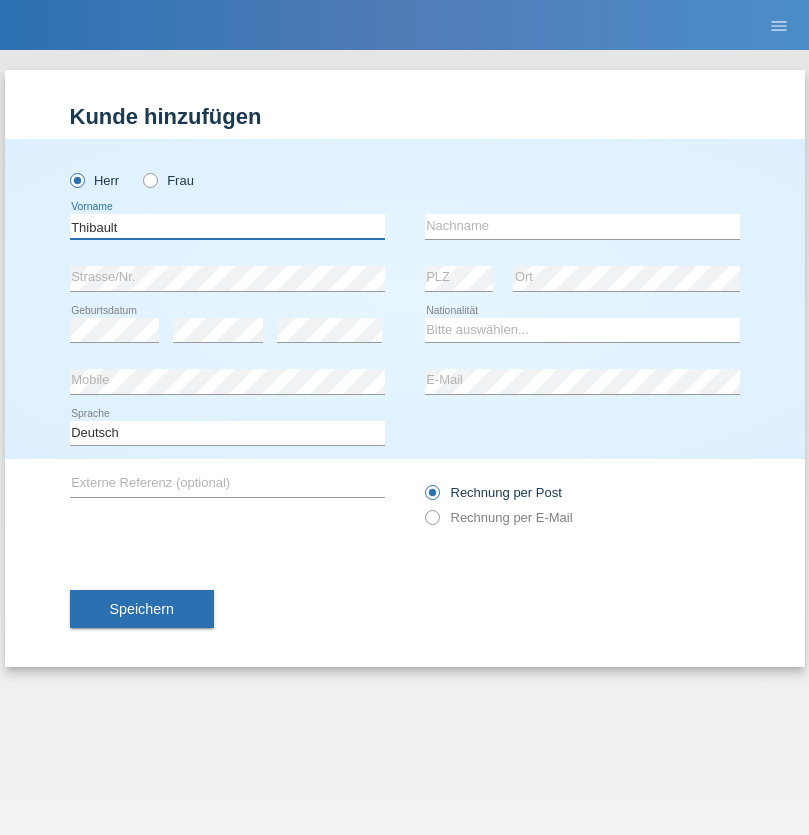 type on "Thibault" 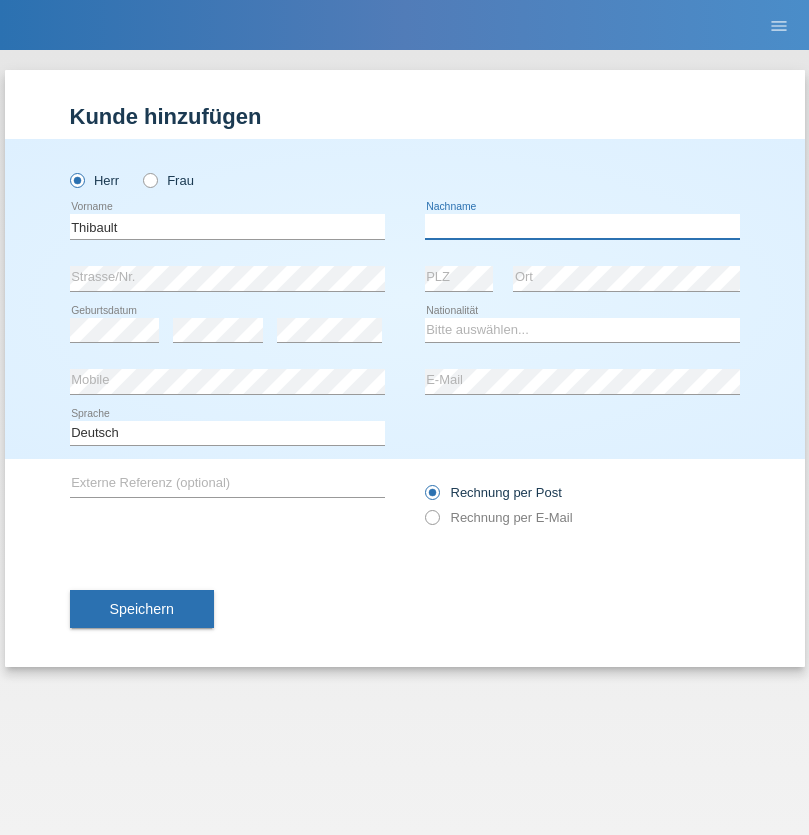 click at bounding box center [582, 226] 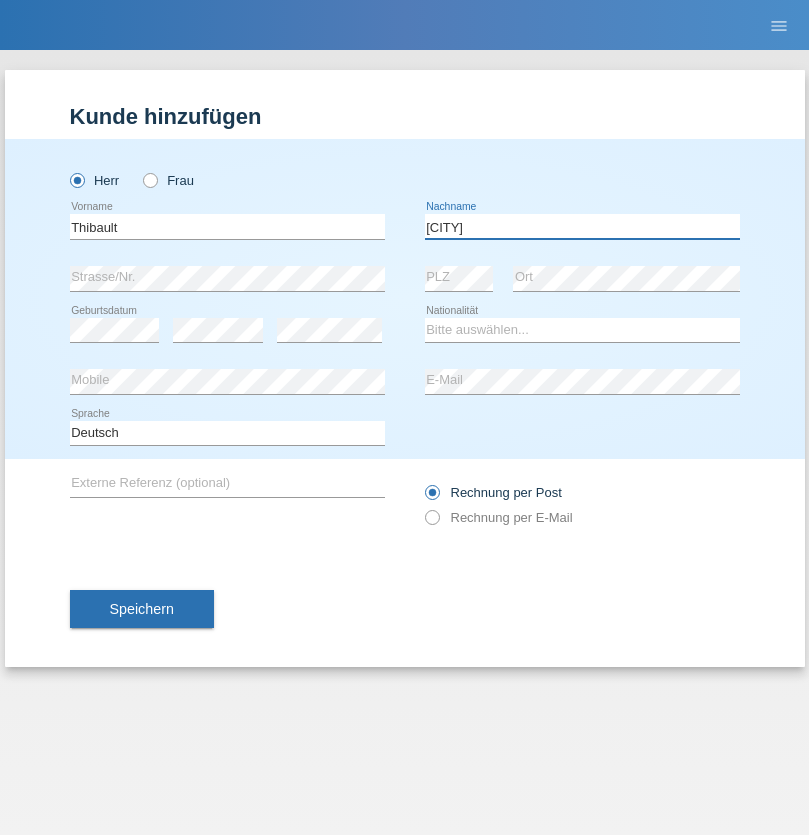type on "[CITY]" 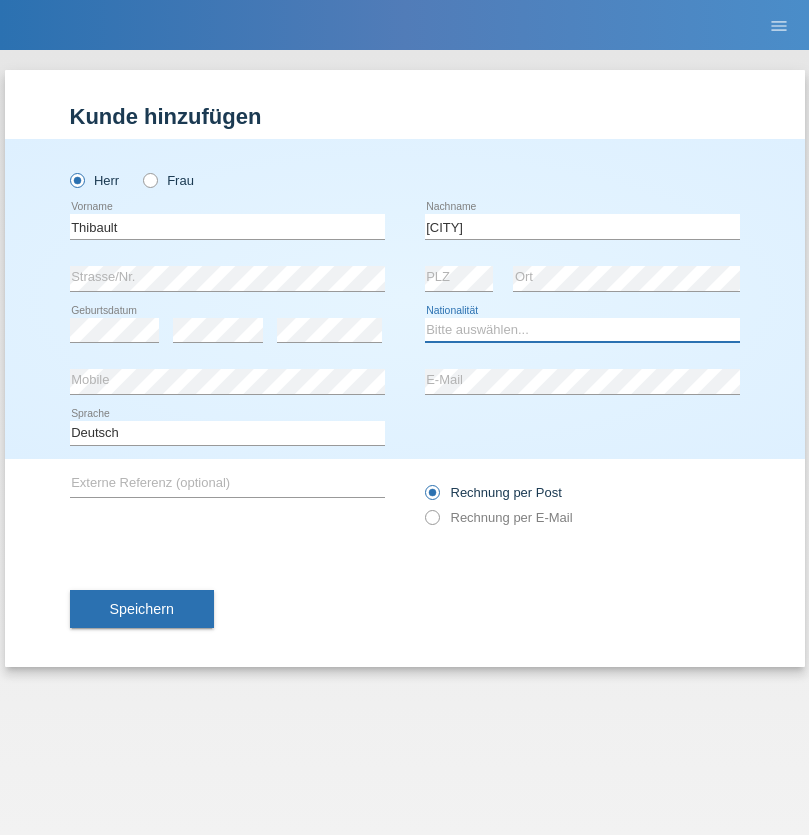 select on "CH" 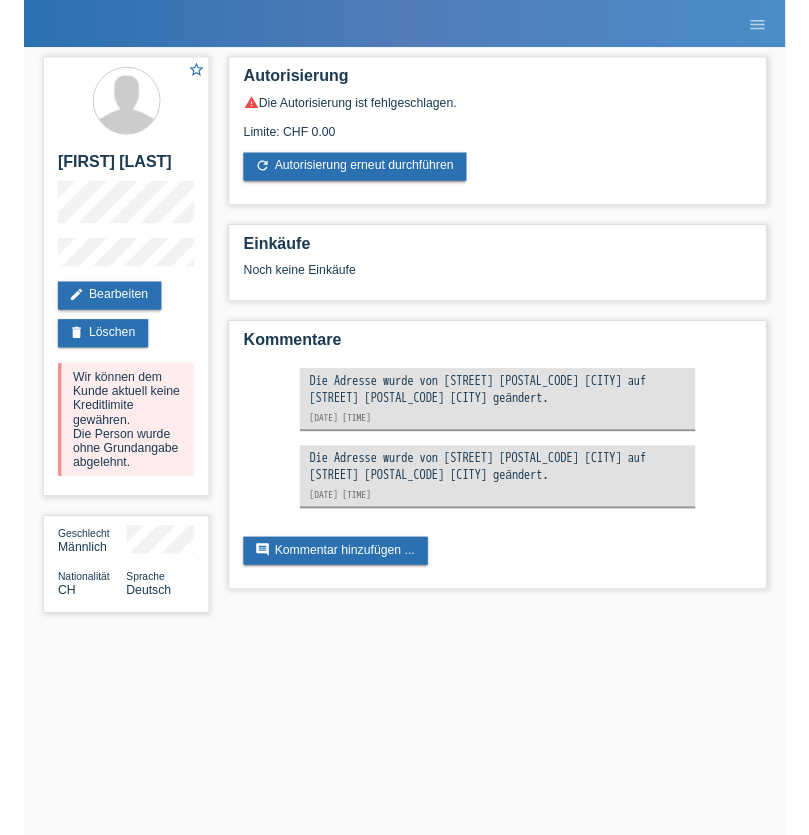 scroll, scrollTop: 0, scrollLeft: 0, axis: both 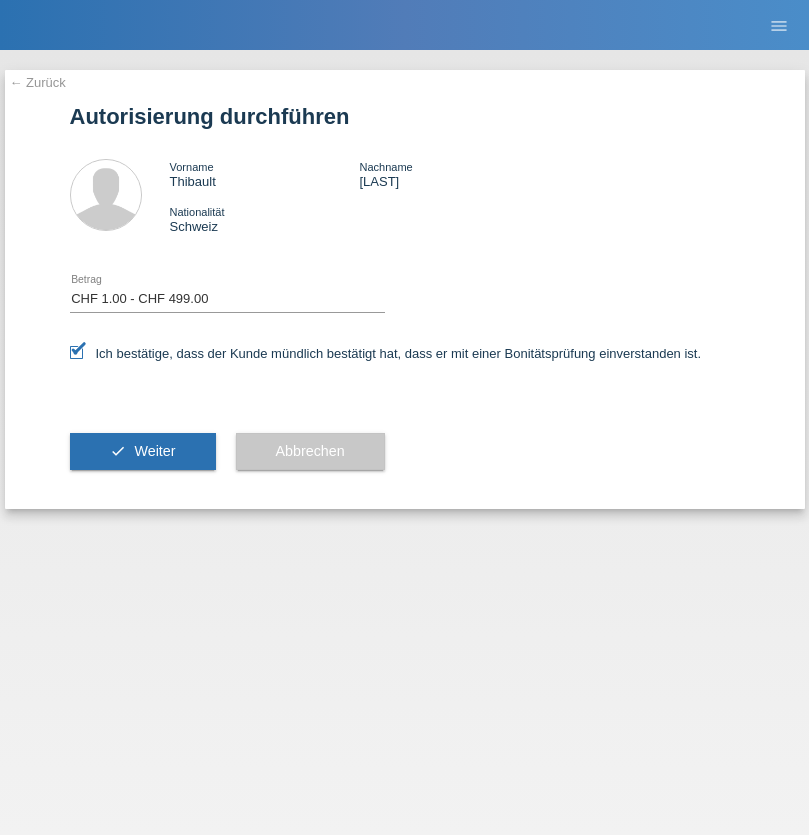 select on "1" 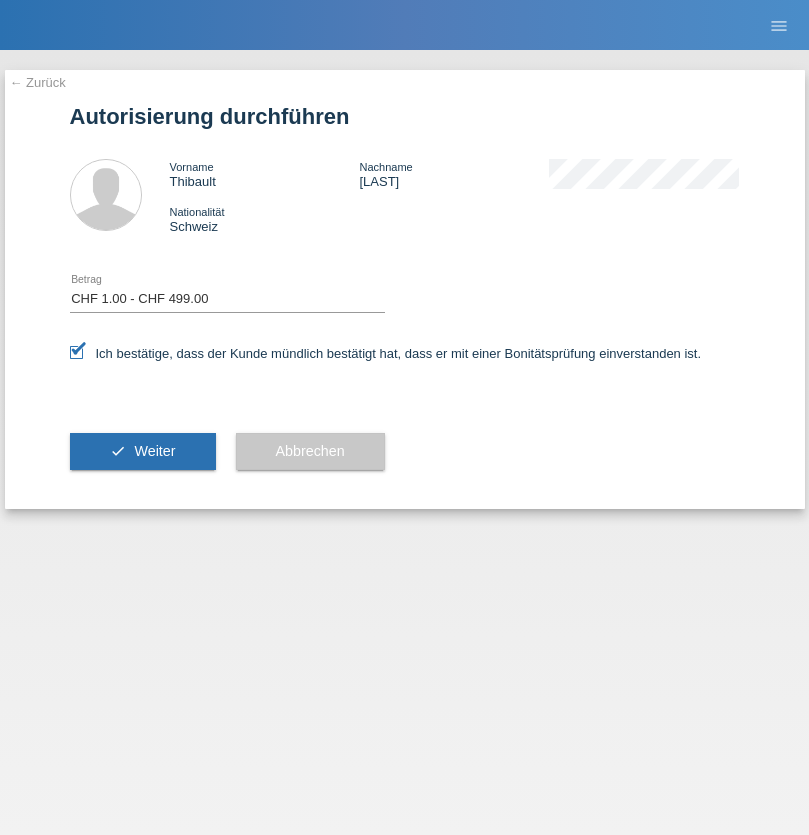 scroll, scrollTop: 0, scrollLeft: 0, axis: both 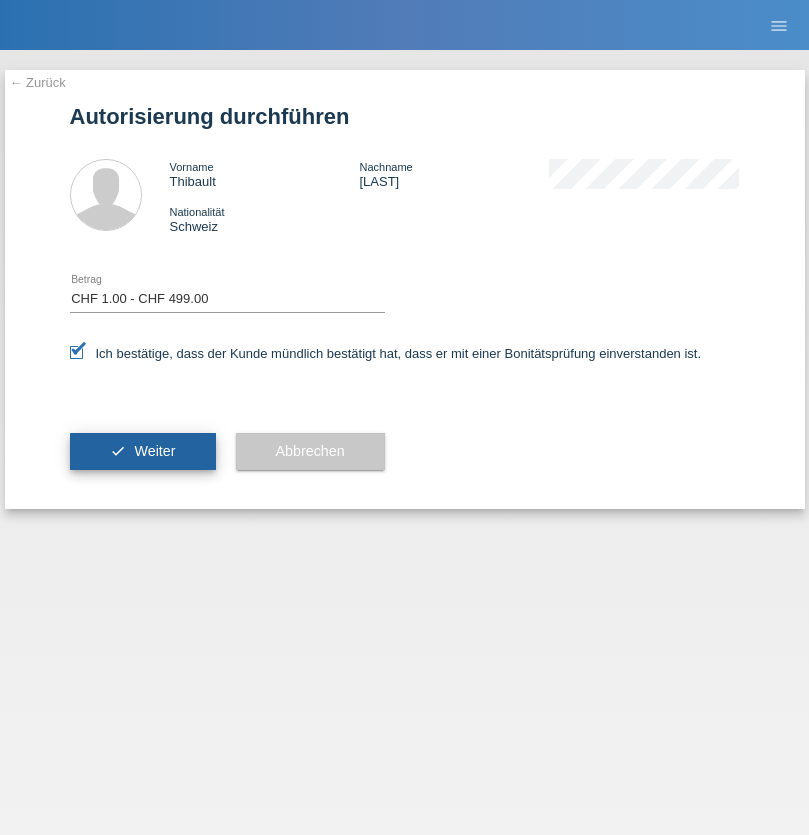 click on "Weiter" at bounding box center (154, 451) 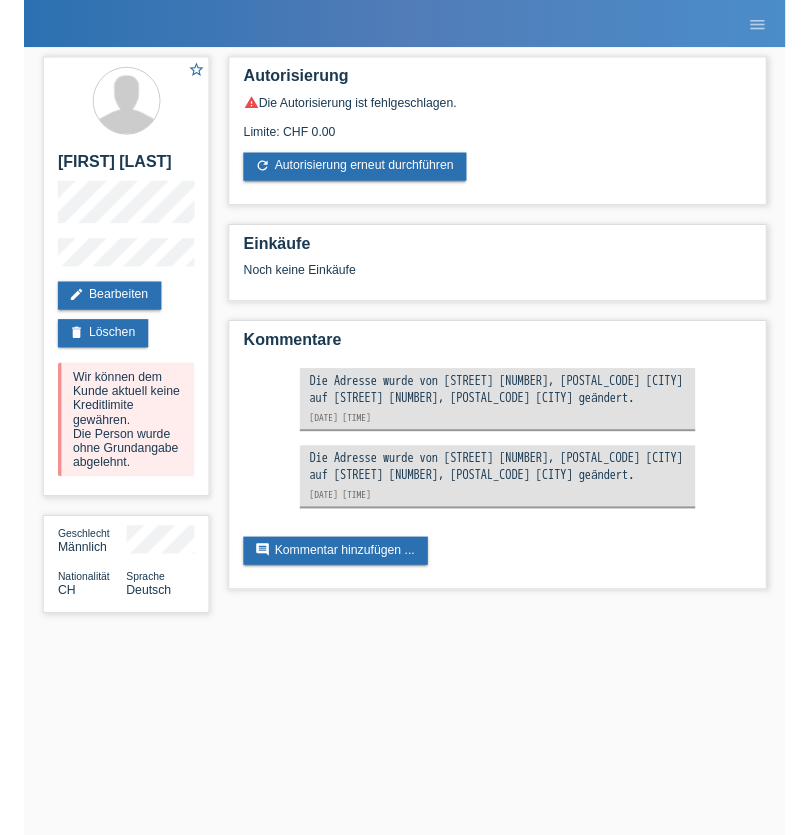 scroll, scrollTop: 0, scrollLeft: 0, axis: both 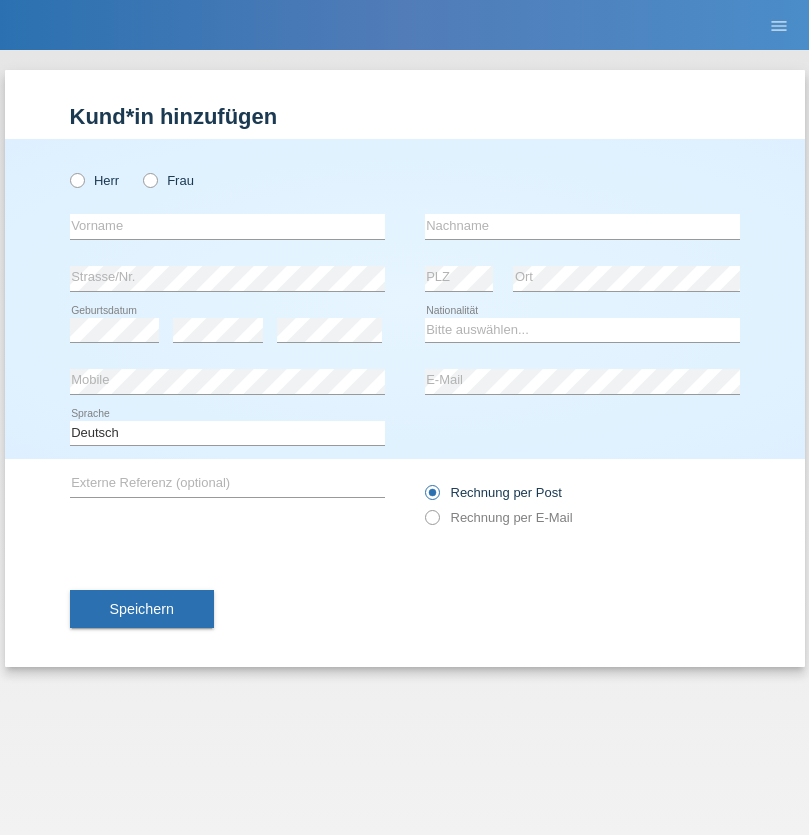 radio on "true" 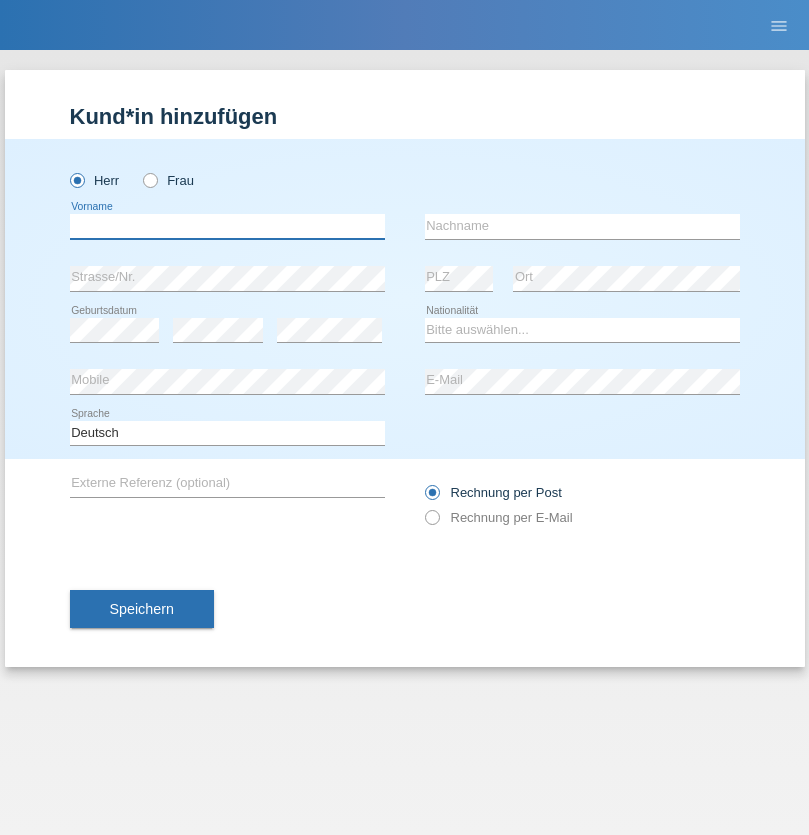 click at bounding box center (227, 226) 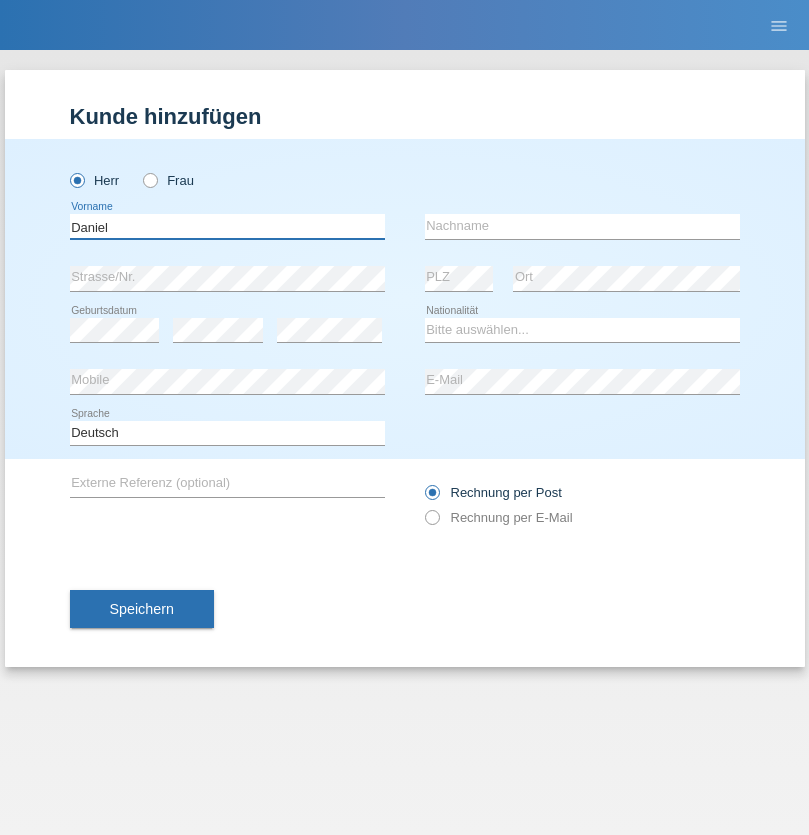 type on "Daniel" 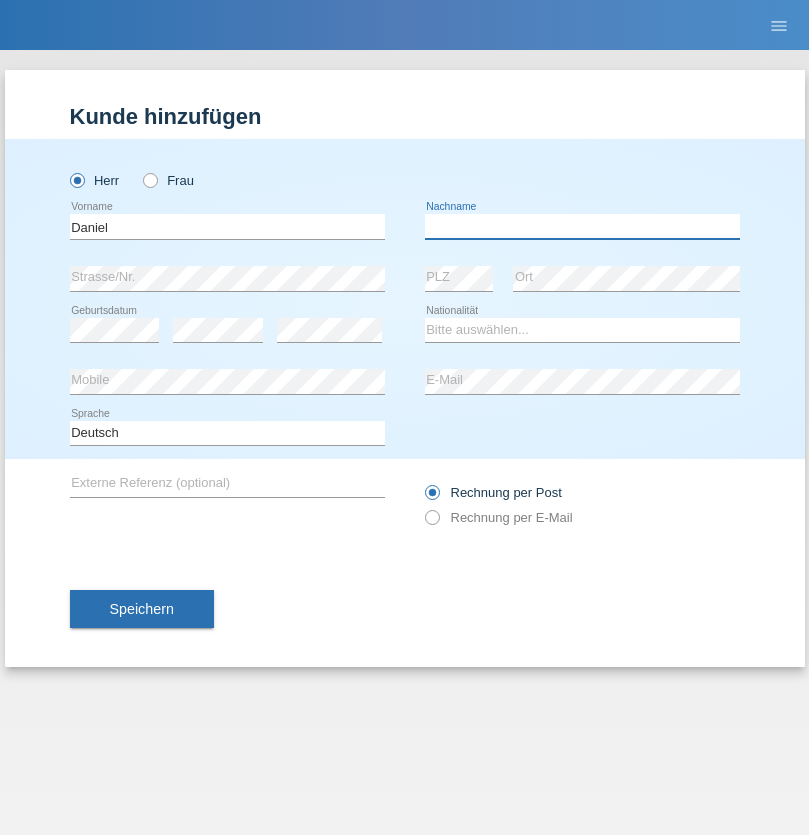 click at bounding box center [582, 226] 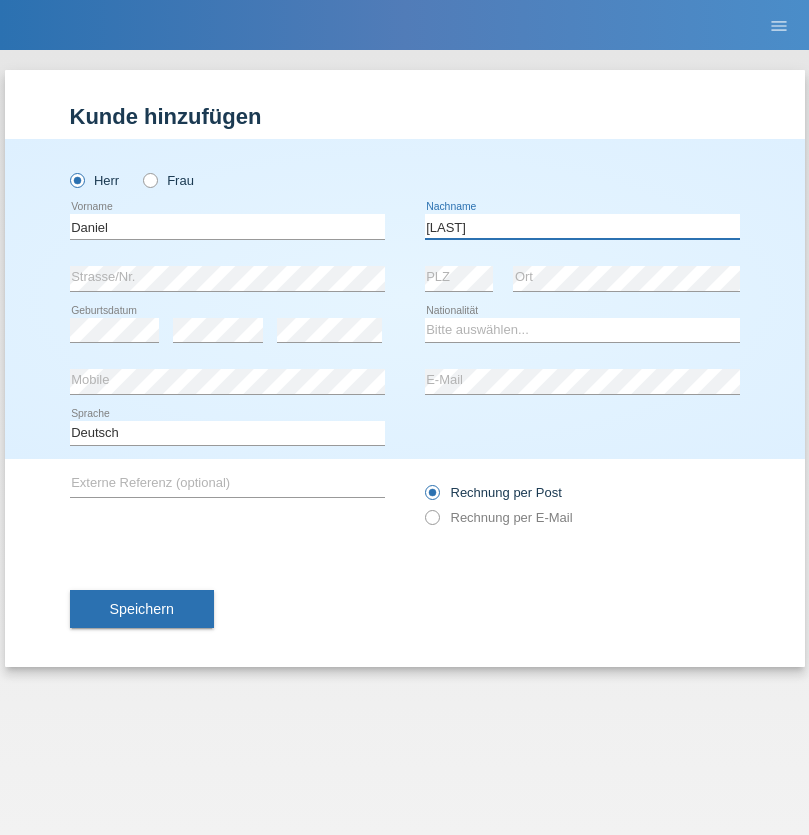 type on "[LAST]" 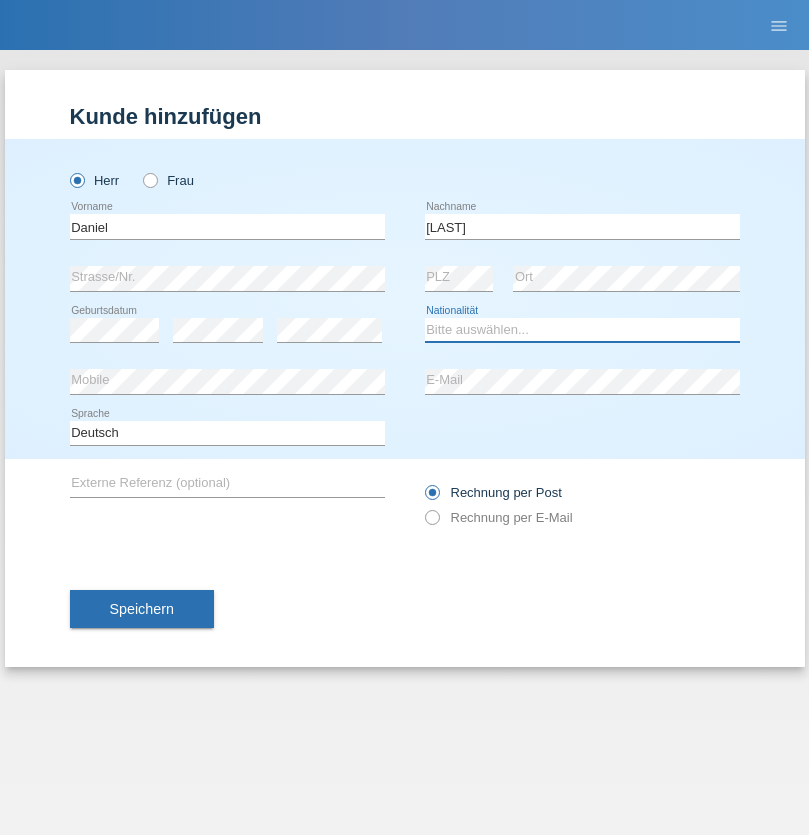 select on "CH" 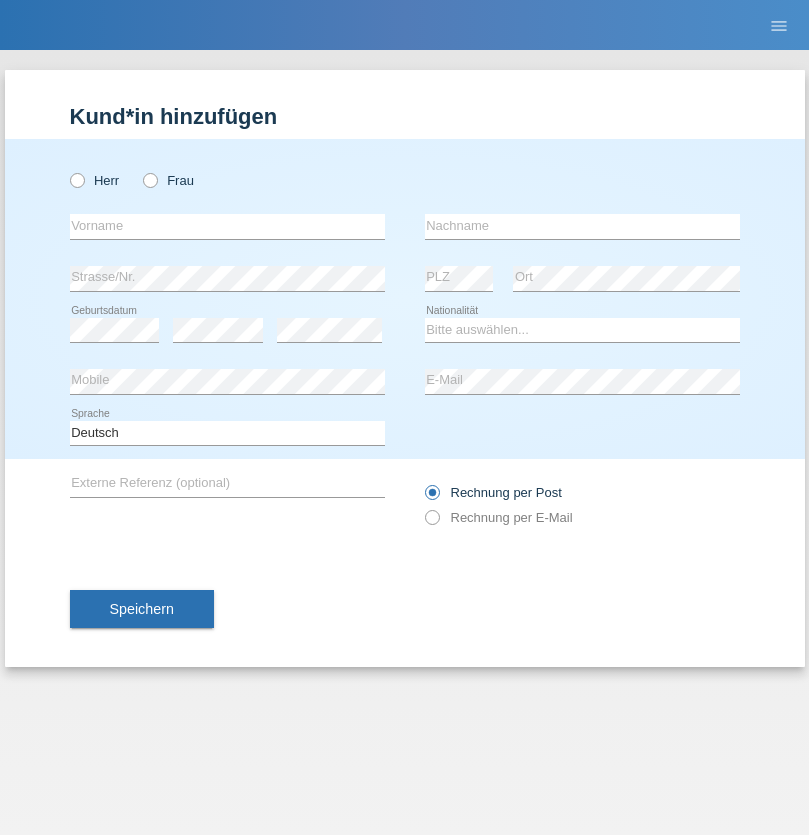 scroll, scrollTop: 0, scrollLeft: 0, axis: both 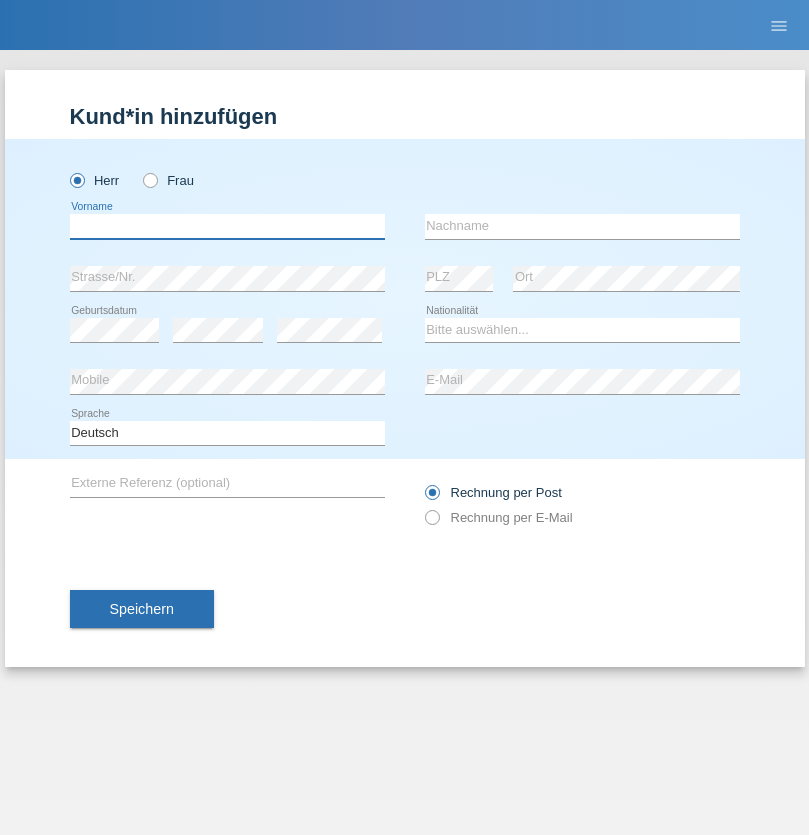 click at bounding box center (227, 226) 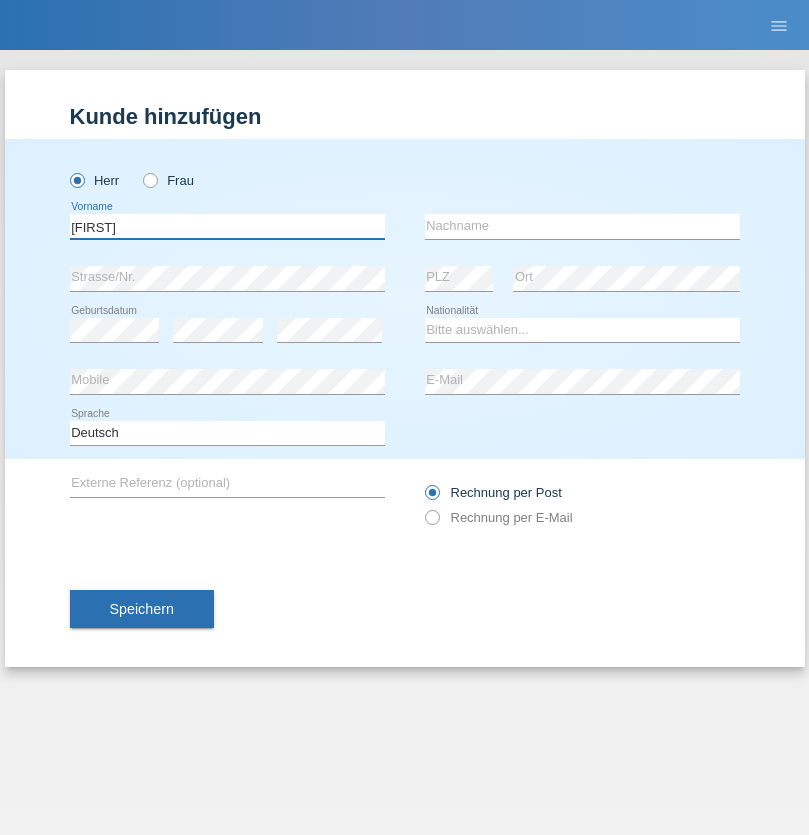 type on "Vincenzo" 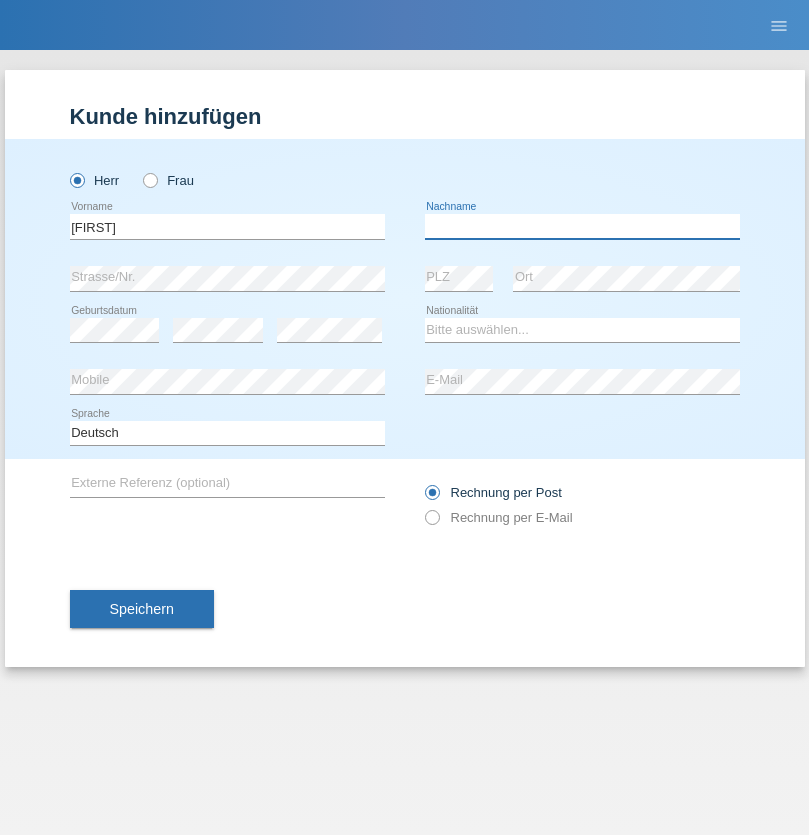 click at bounding box center [582, 226] 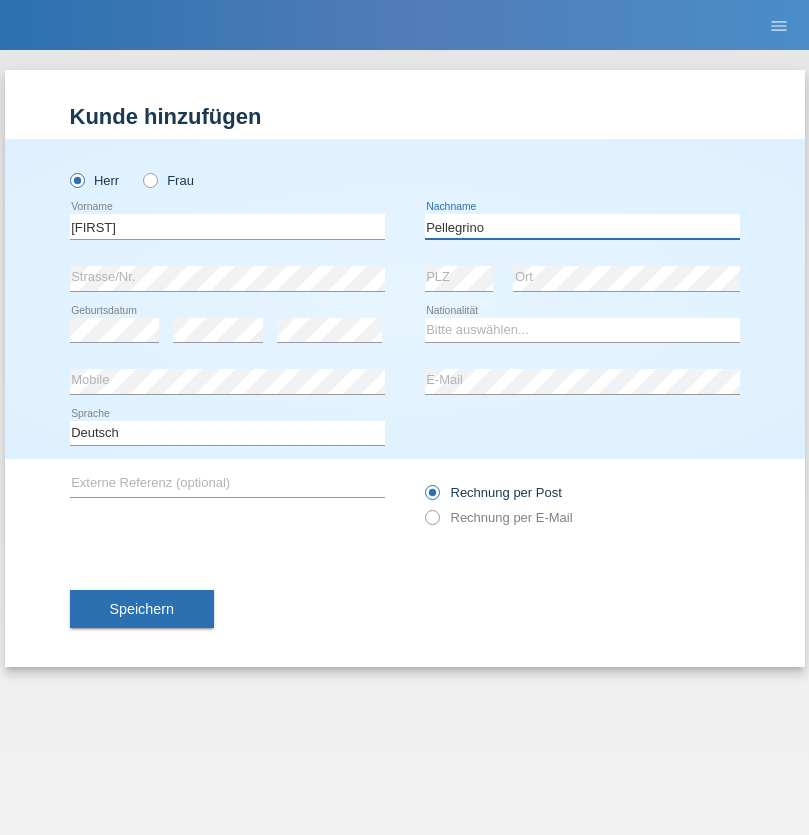 type on "Pellegrino" 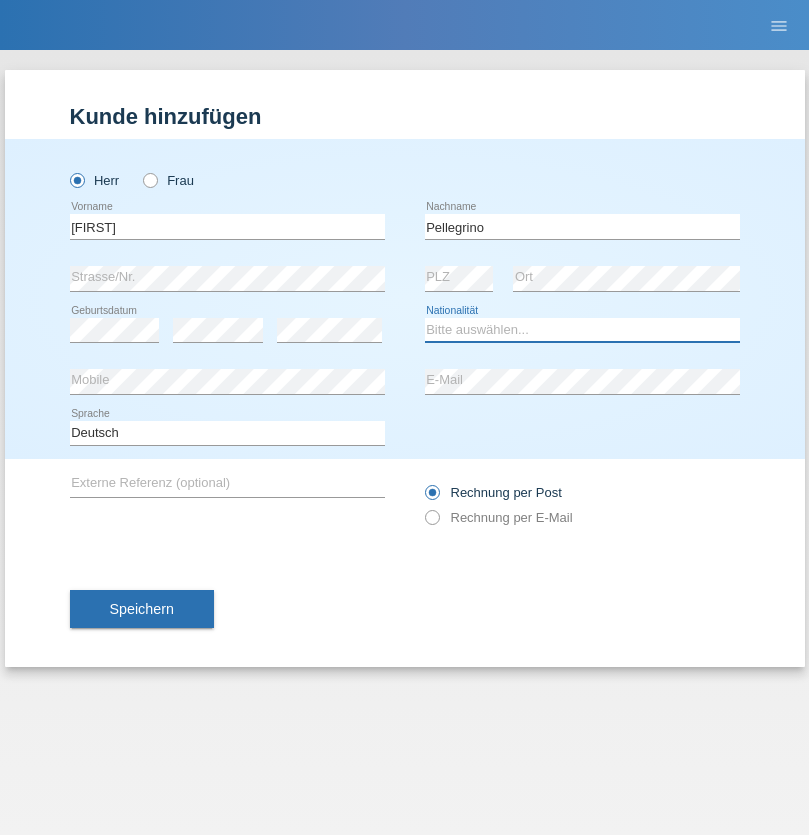 select on "IT" 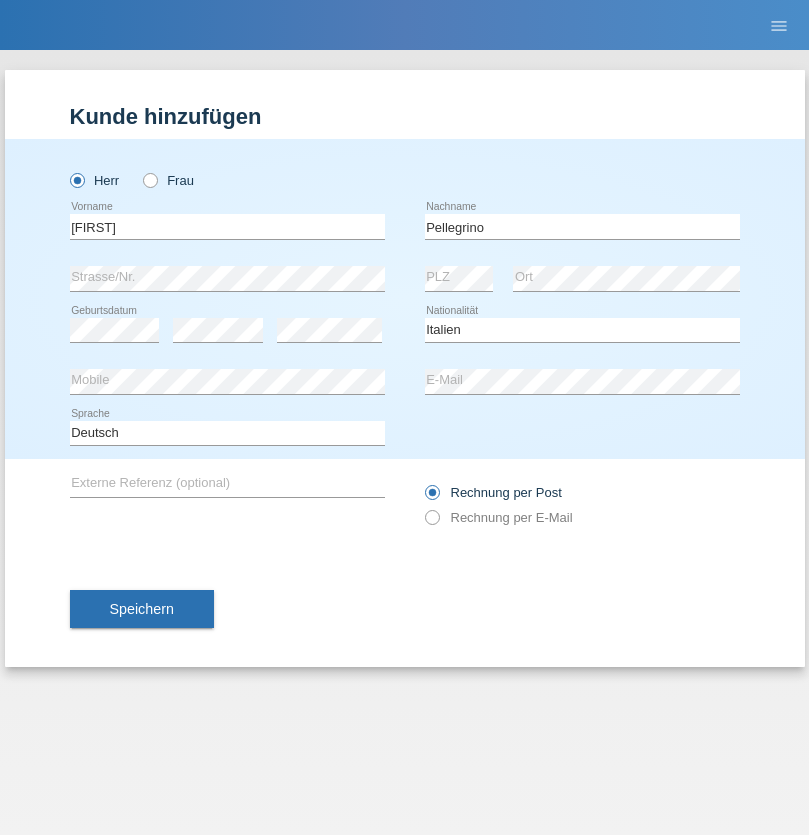 select on "C" 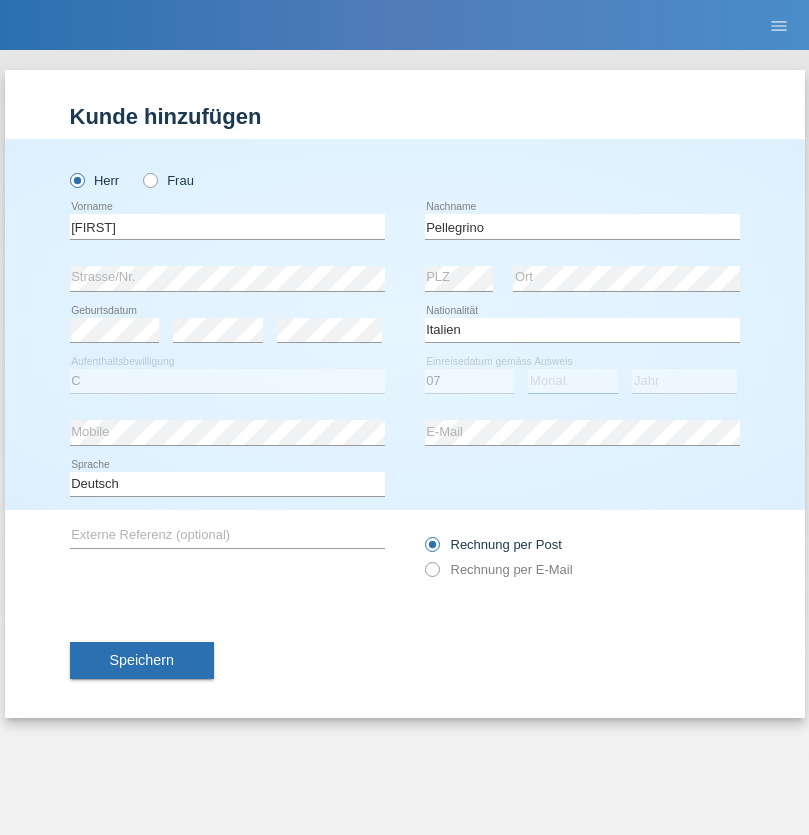 select on "07" 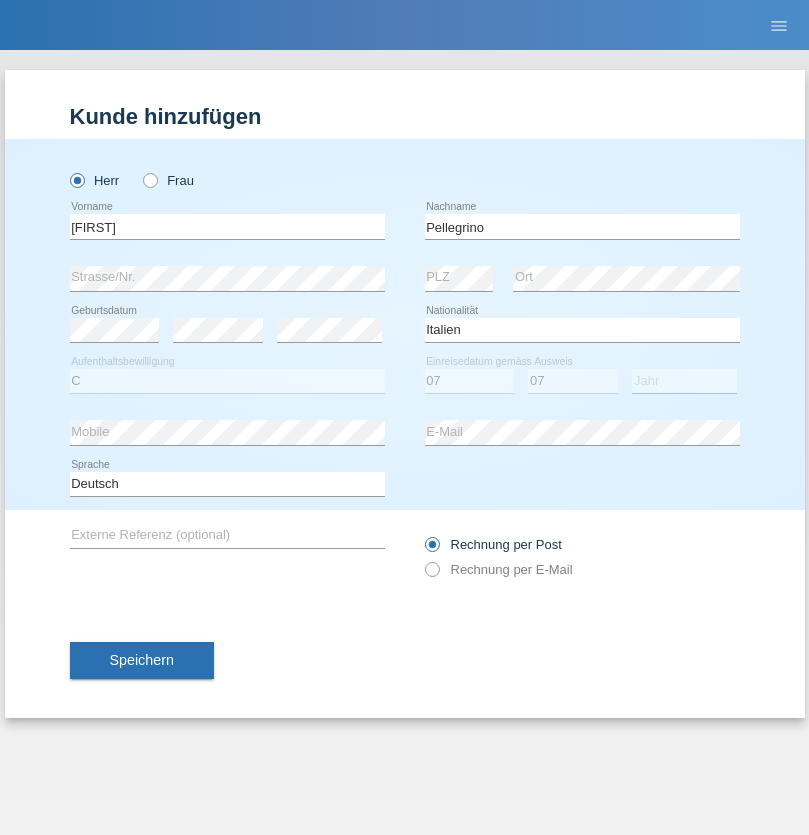 select on "2021" 